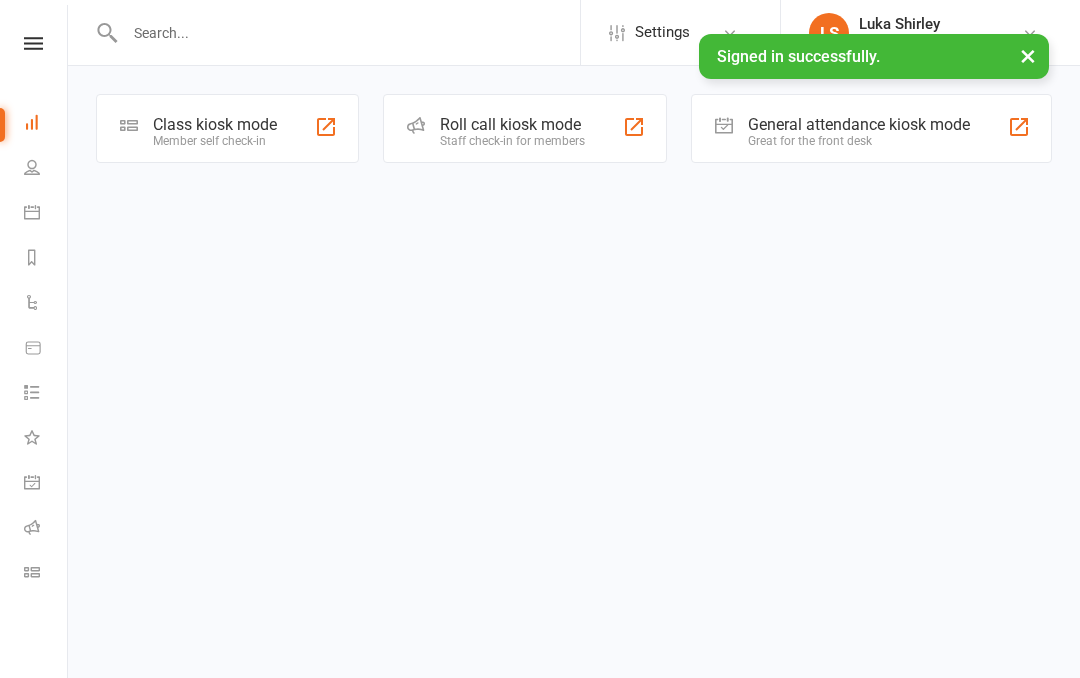 scroll, scrollTop: 0, scrollLeft: 0, axis: both 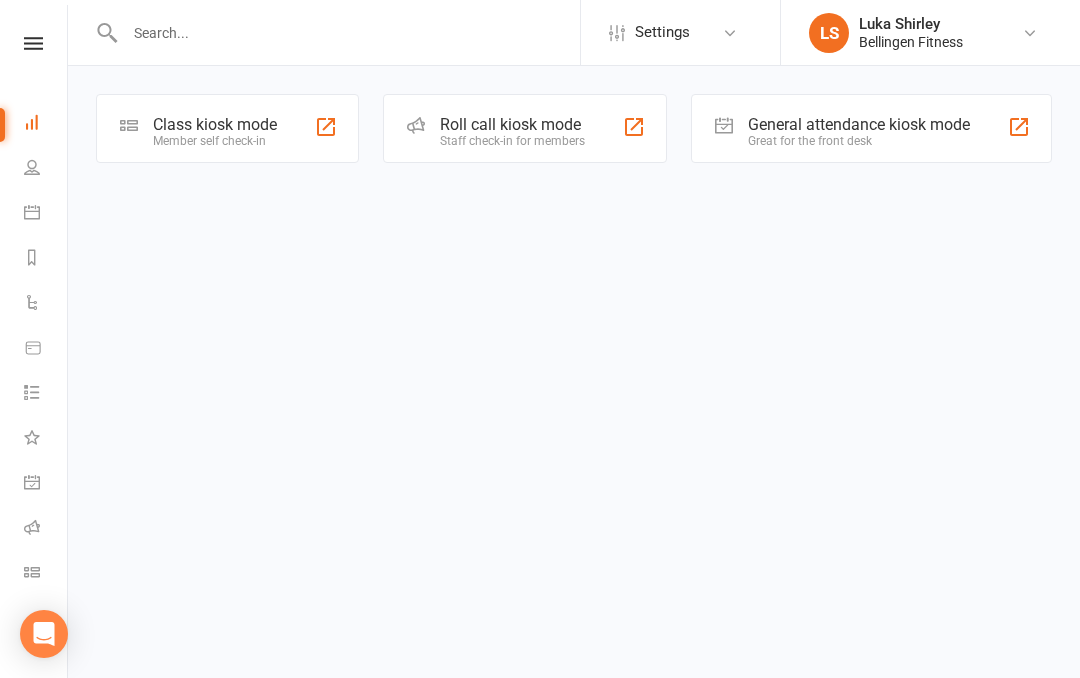 click on "Great for the front desk" at bounding box center (859, 141) 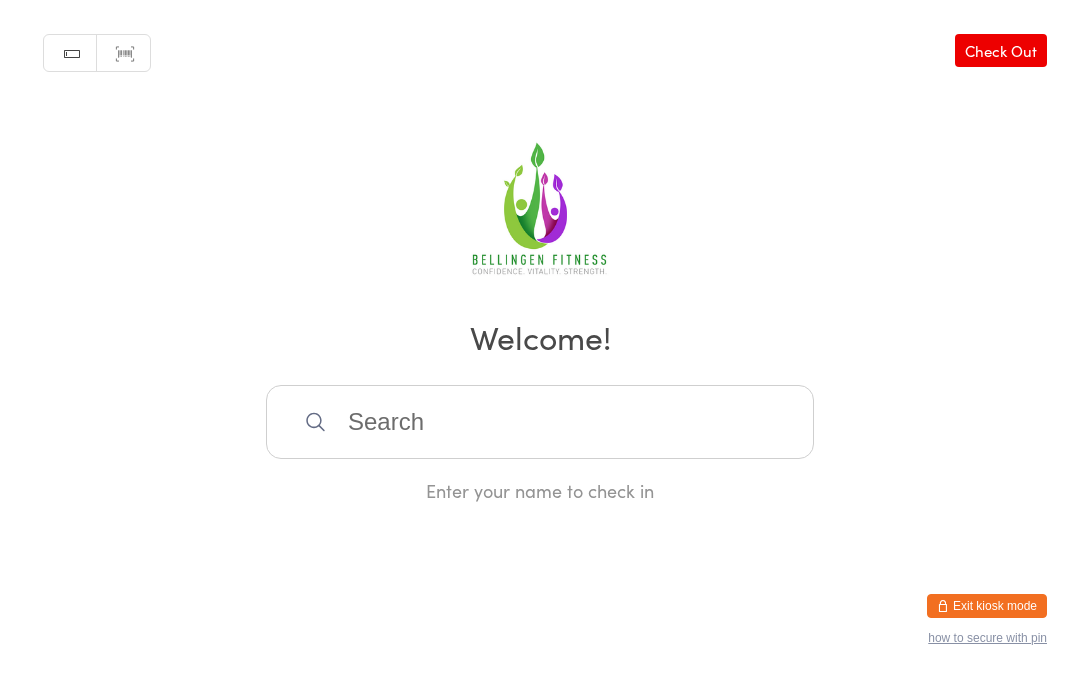 scroll, scrollTop: 0, scrollLeft: 0, axis: both 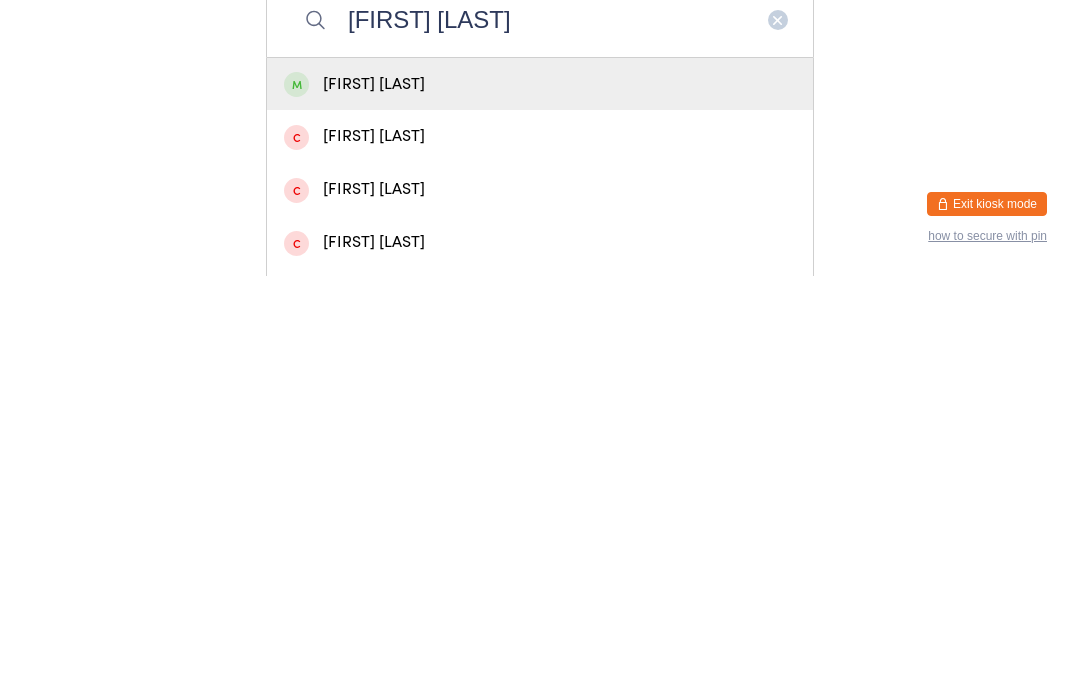 type on "[FIRST] [LAST]" 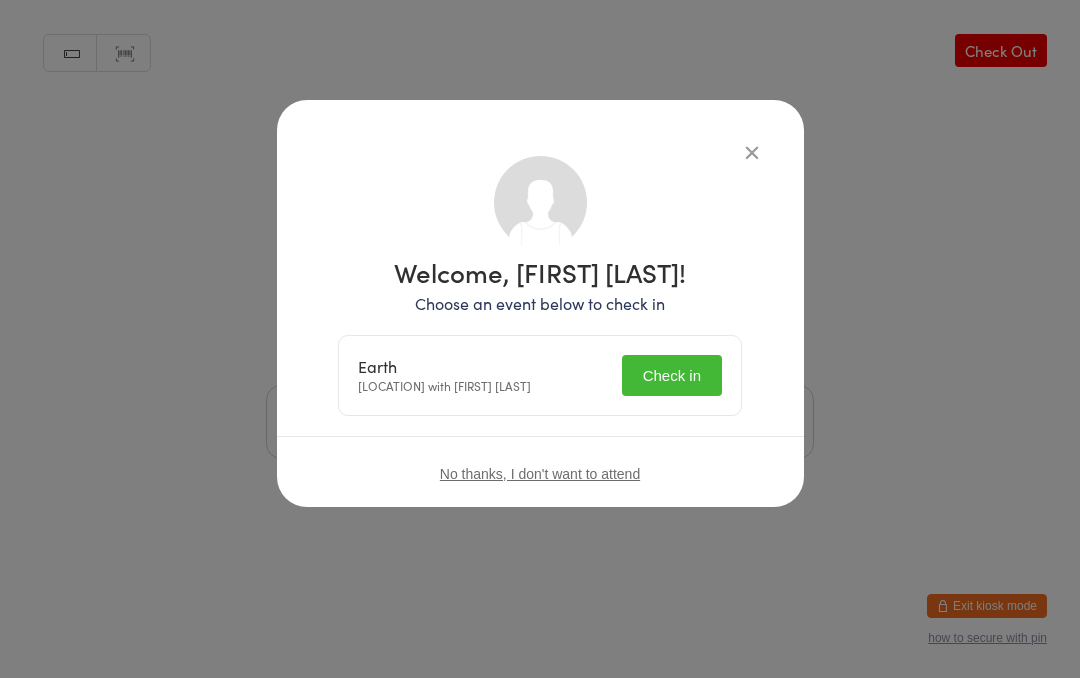 click on "Check in" at bounding box center [672, 375] 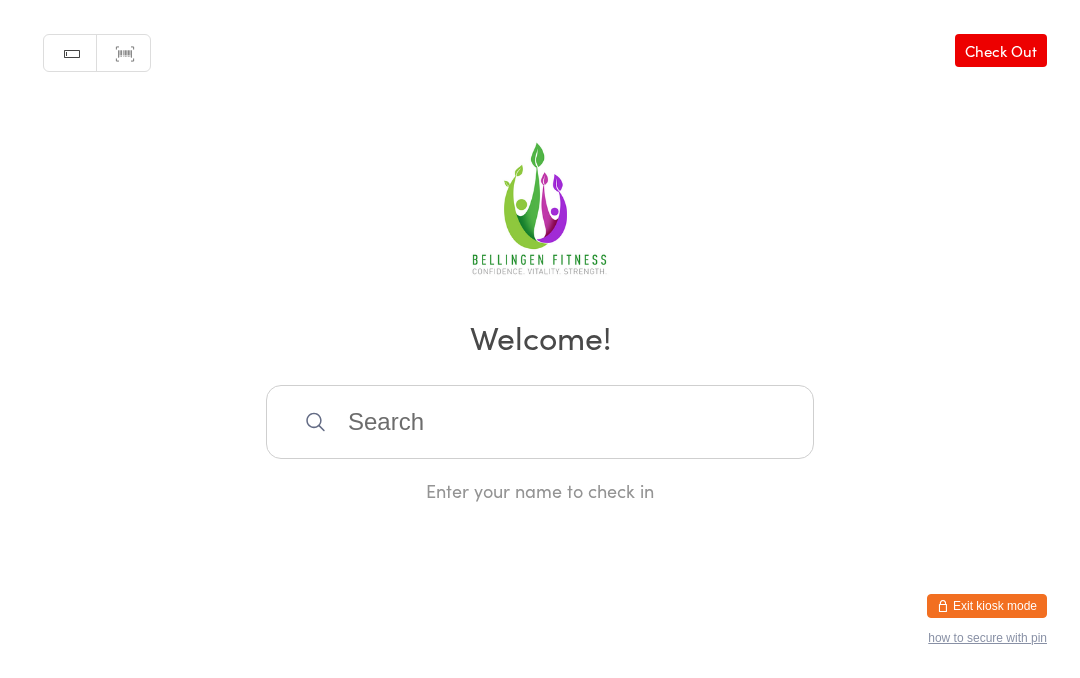 click at bounding box center [540, 422] 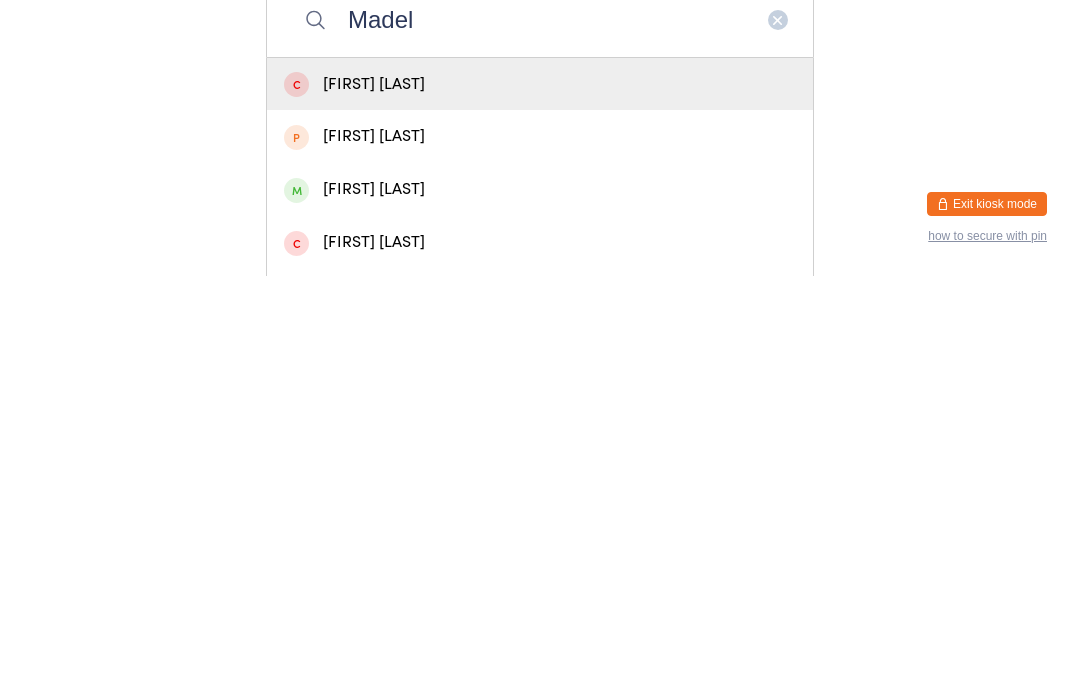 type on "Madel" 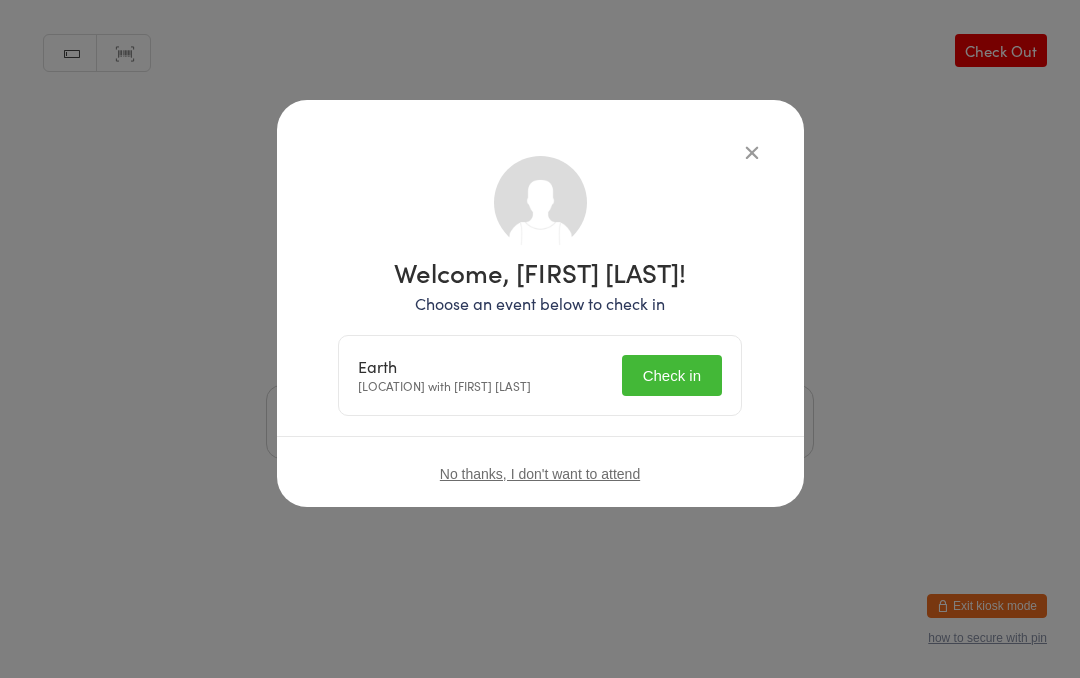 click on "Check in" at bounding box center [672, 375] 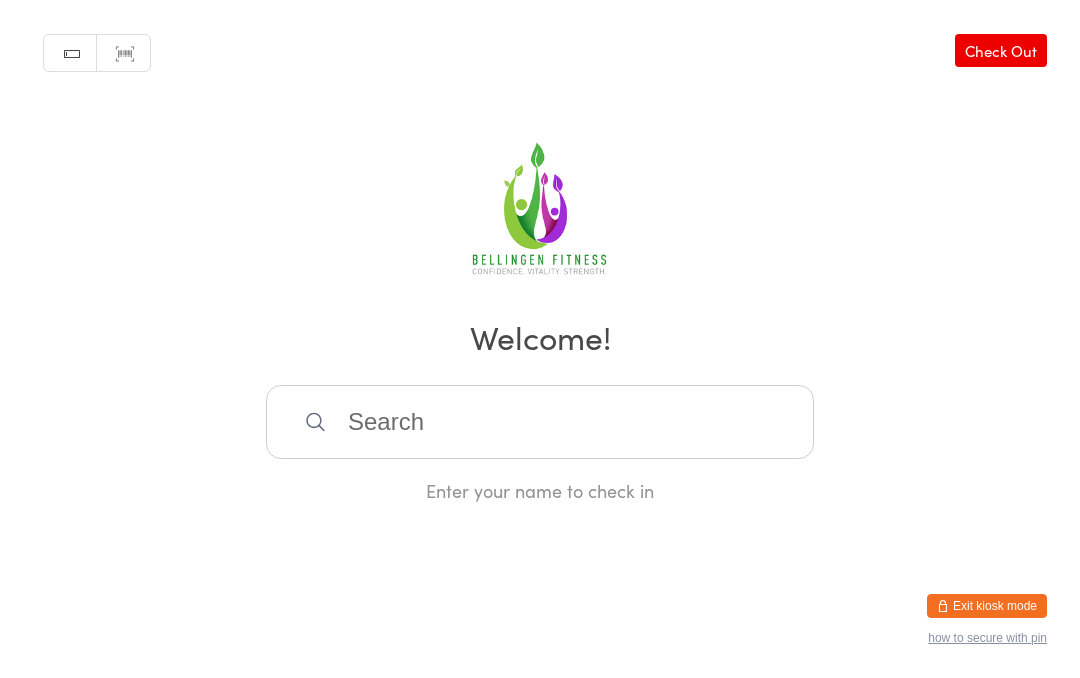 click at bounding box center [540, 422] 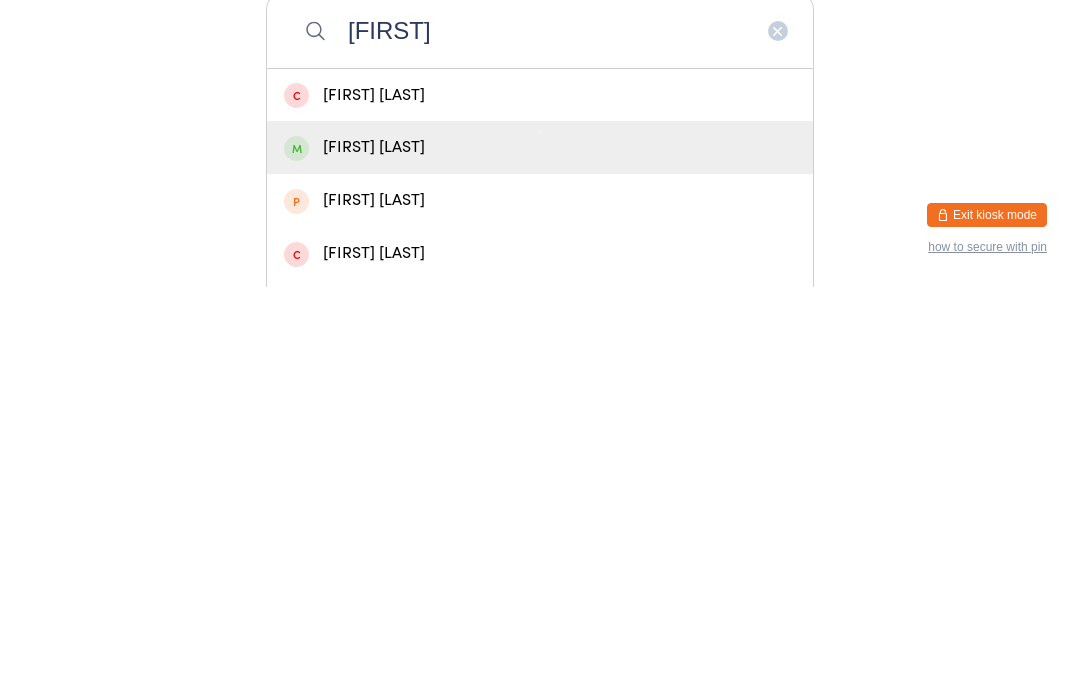 type on "[FIRST]" 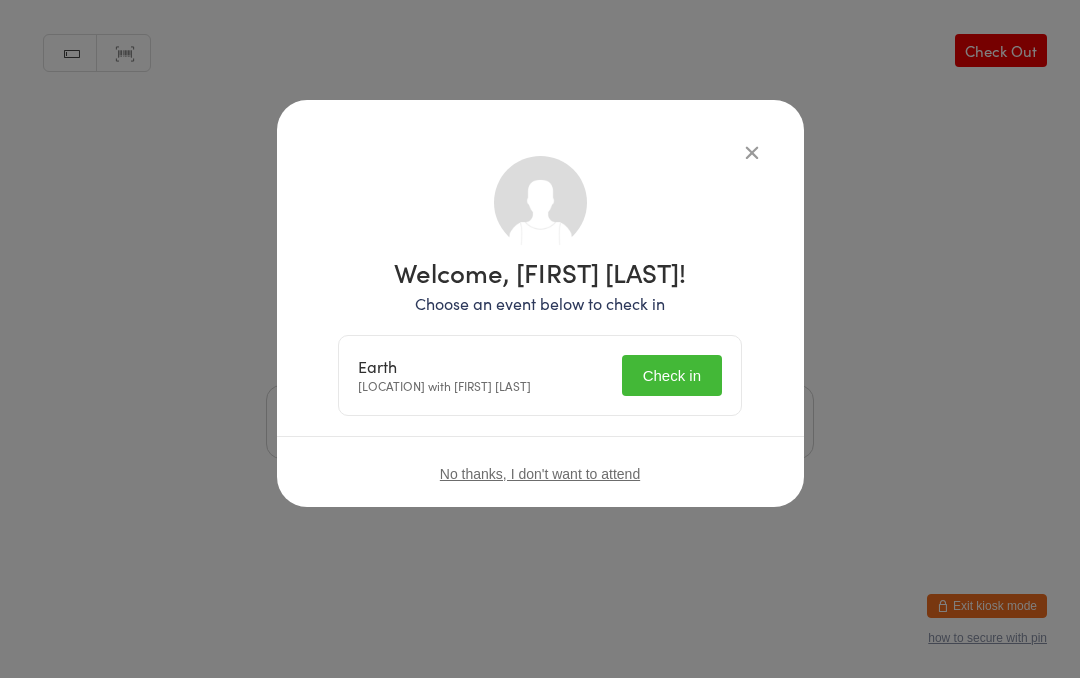 click on "Check in" at bounding box center (672, 375) 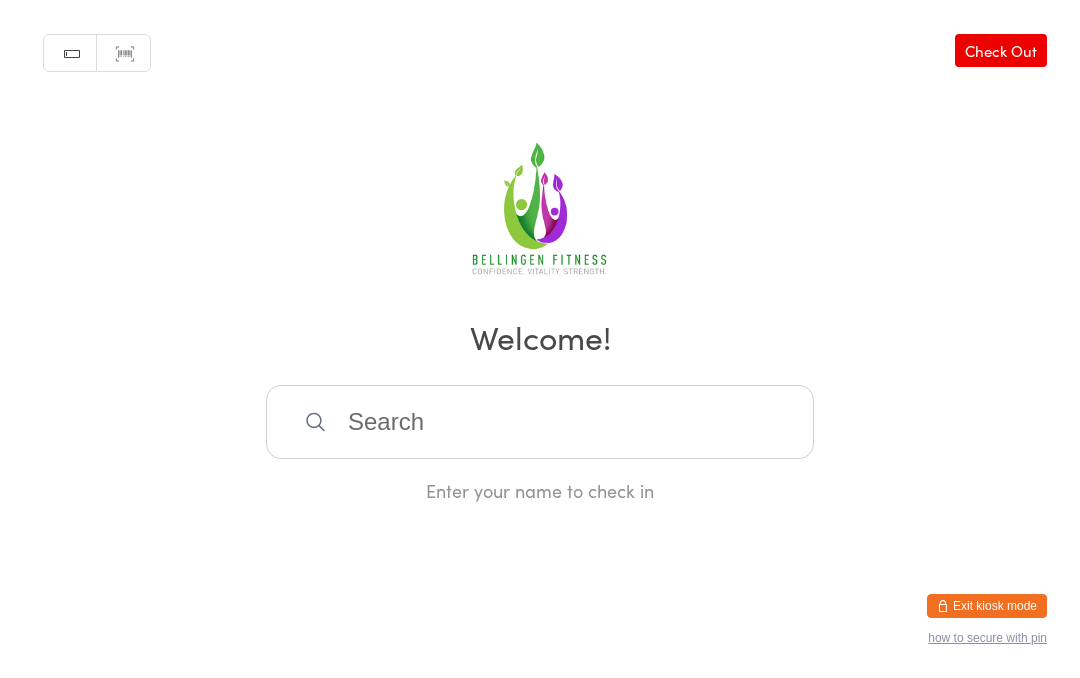 click at bounding box center [540, 422] 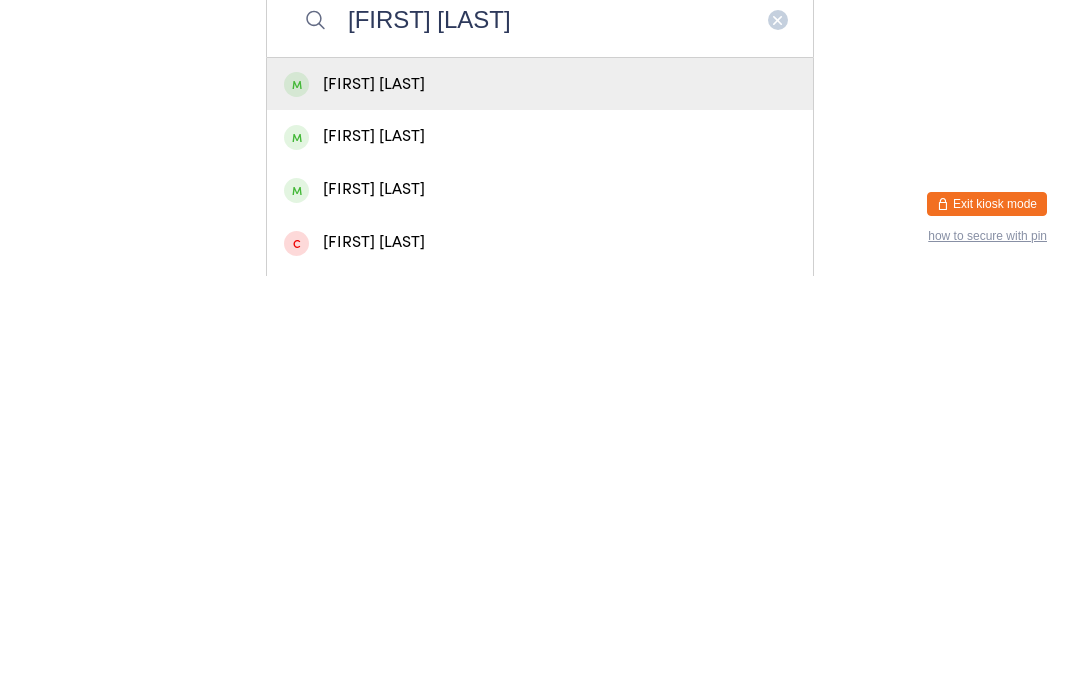 type on "[FIRST] [LAST]" 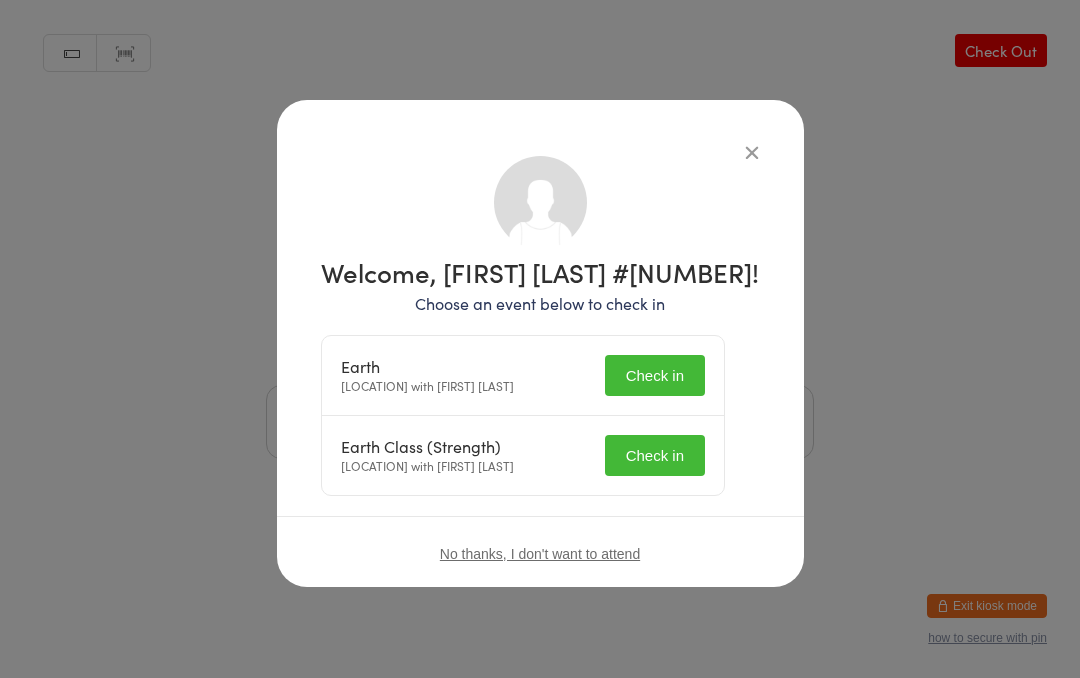 click on "Check in" at bounding box center (655, 375) 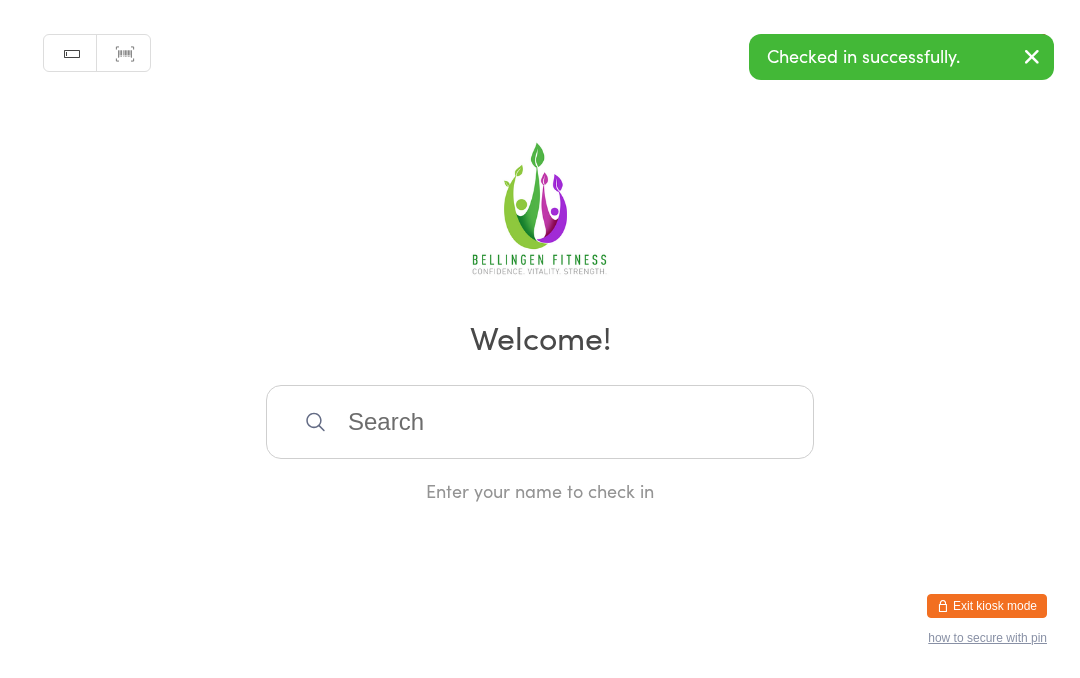 click at bounding box center (540, 422) 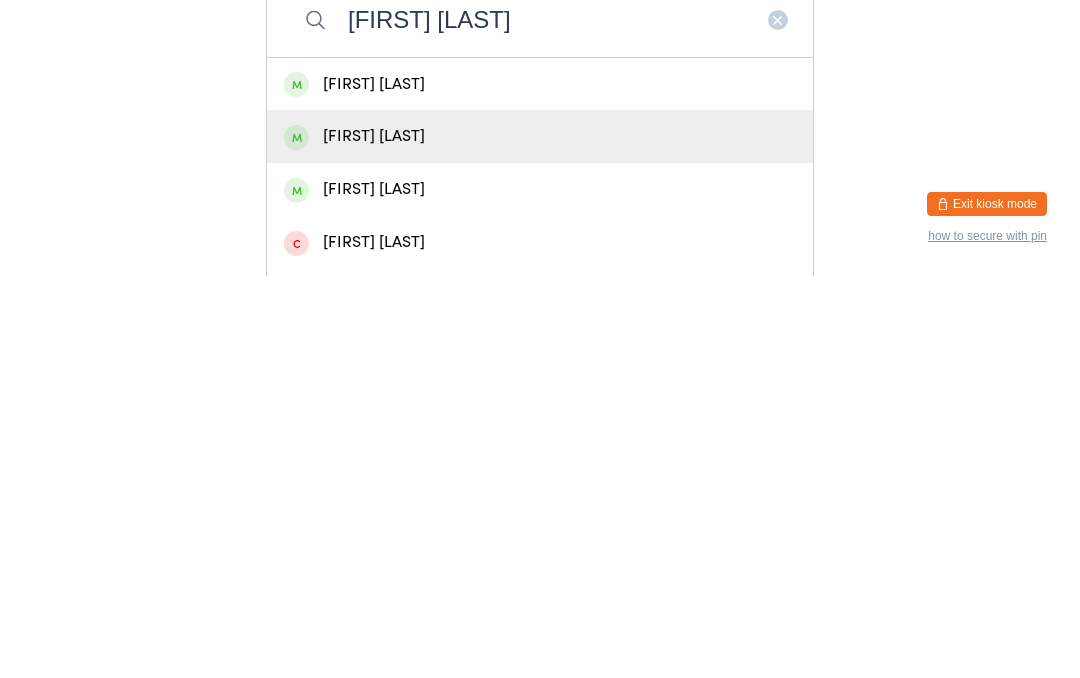 type on "[FIRST] [LAST]" 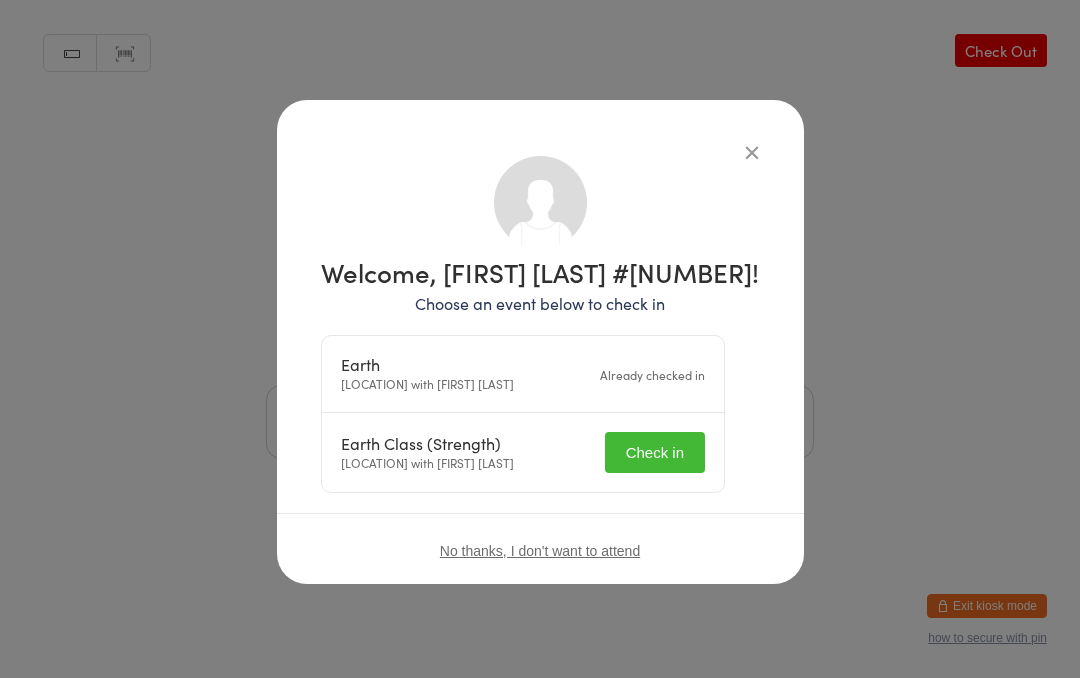 click on "Check in" at bounding box center (655, 452) 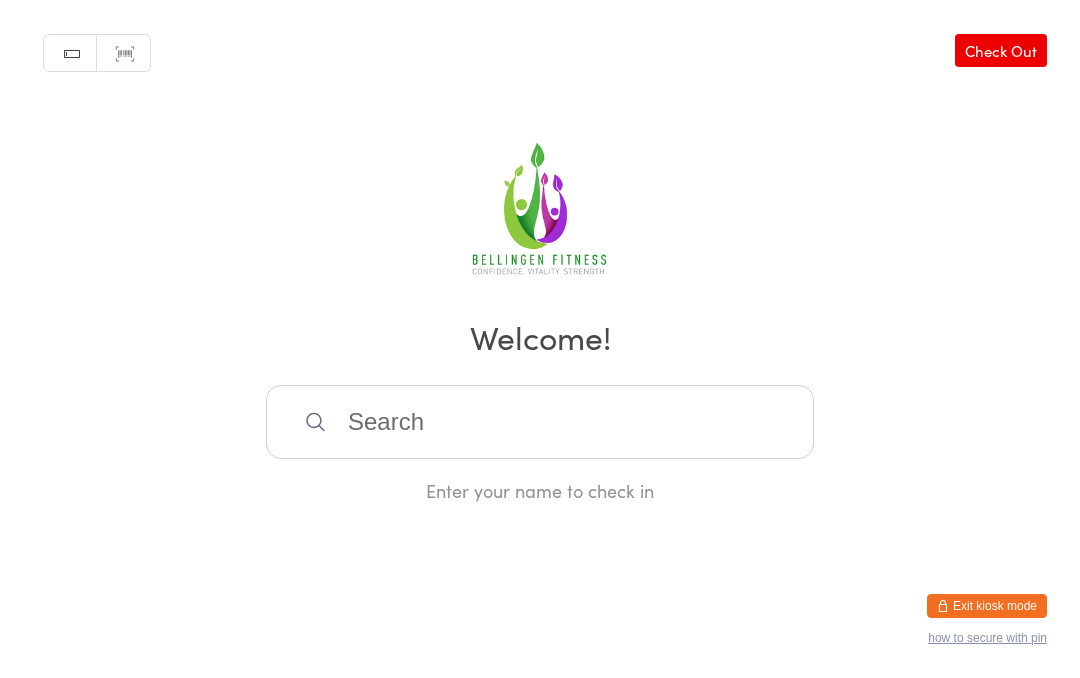 click at bounding box center [540, 422] 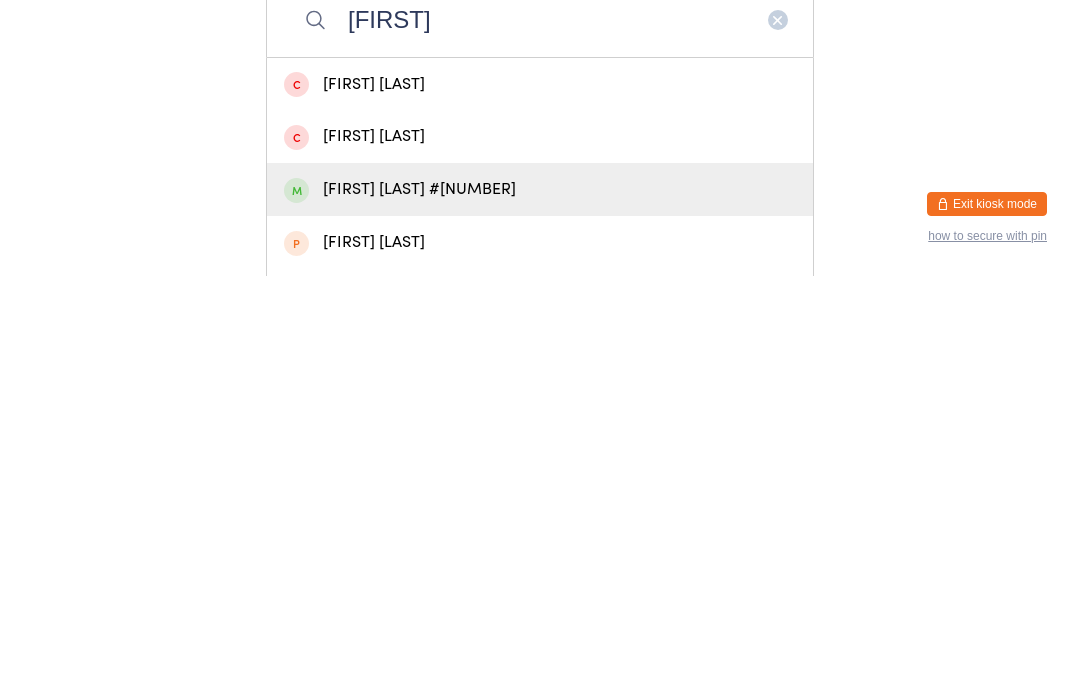 type on "[FIRST]" 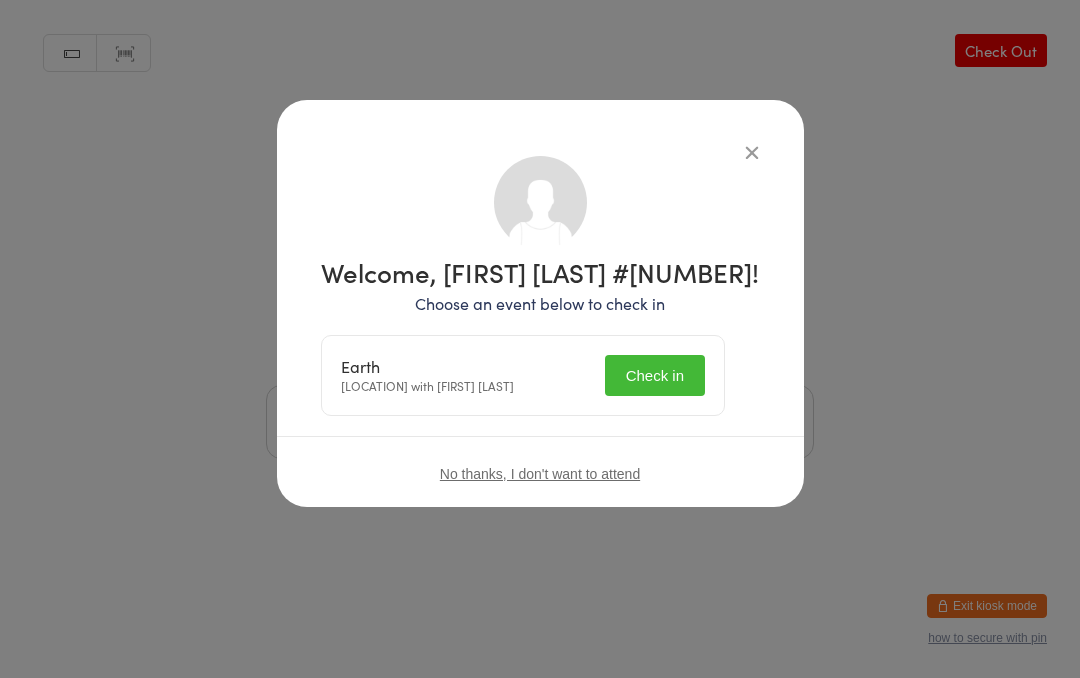 click on "Check in" at bounding box center [655, 375] 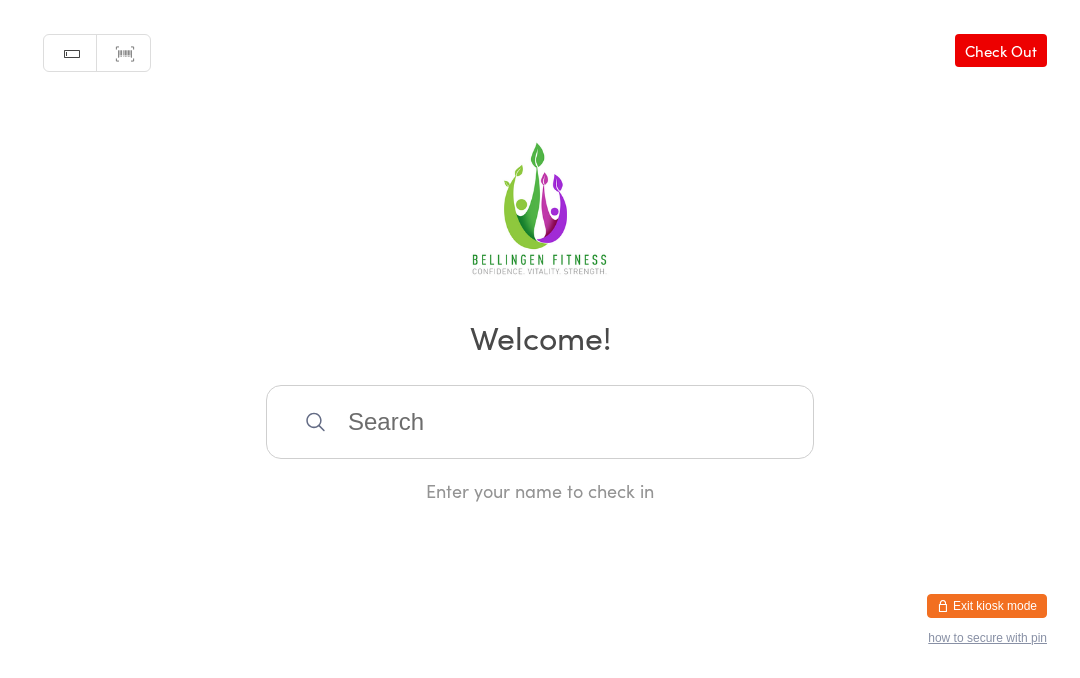 click at bounding box center [540, 422] 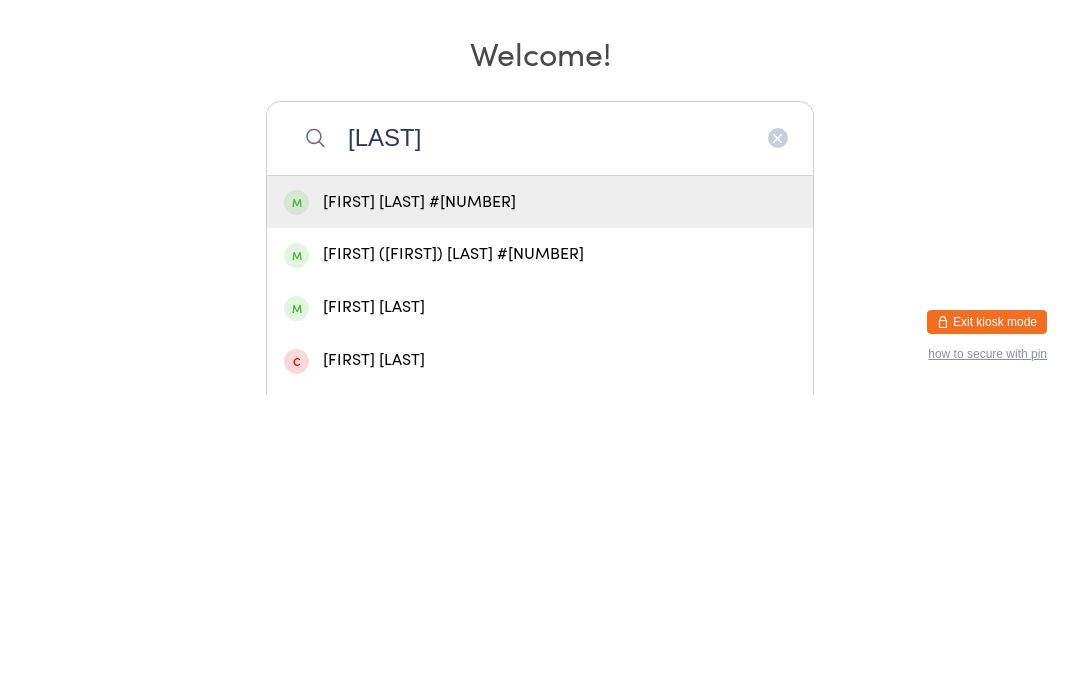 type on "[LAST]" 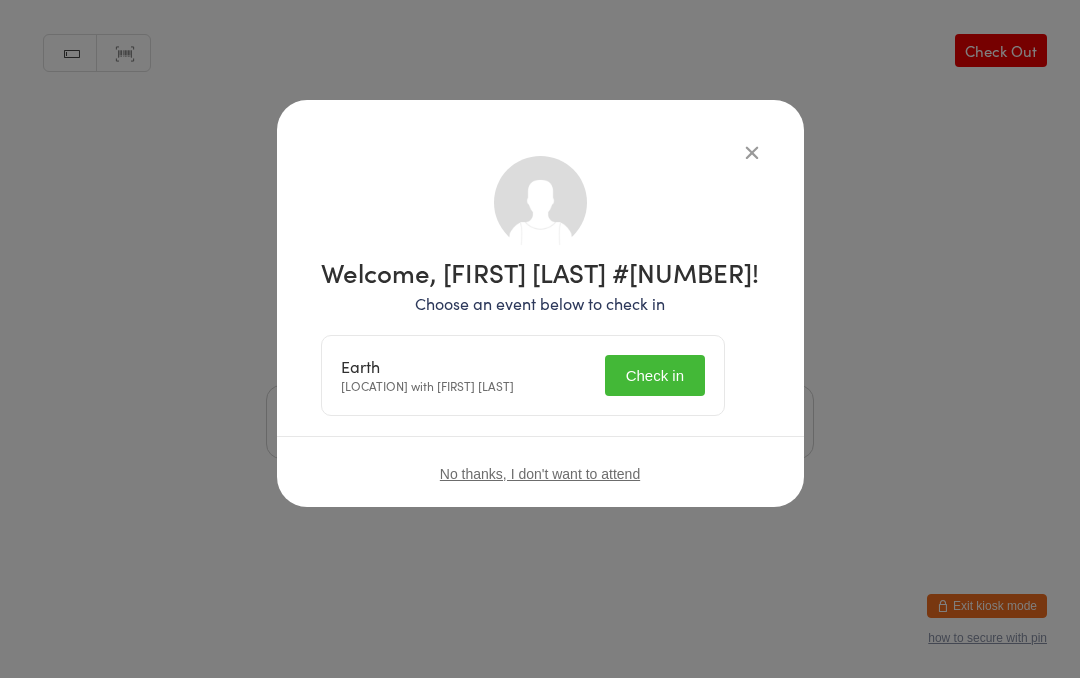 click on "Check in" at bounding box center (655, 375) 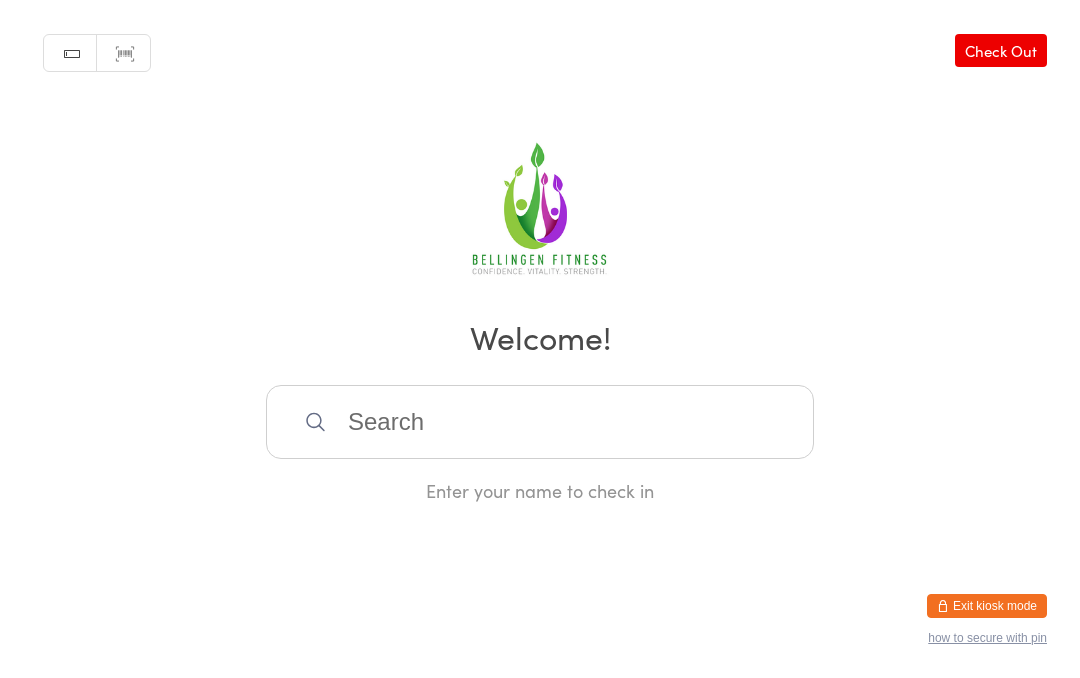 click at bounding box center (540, 422) 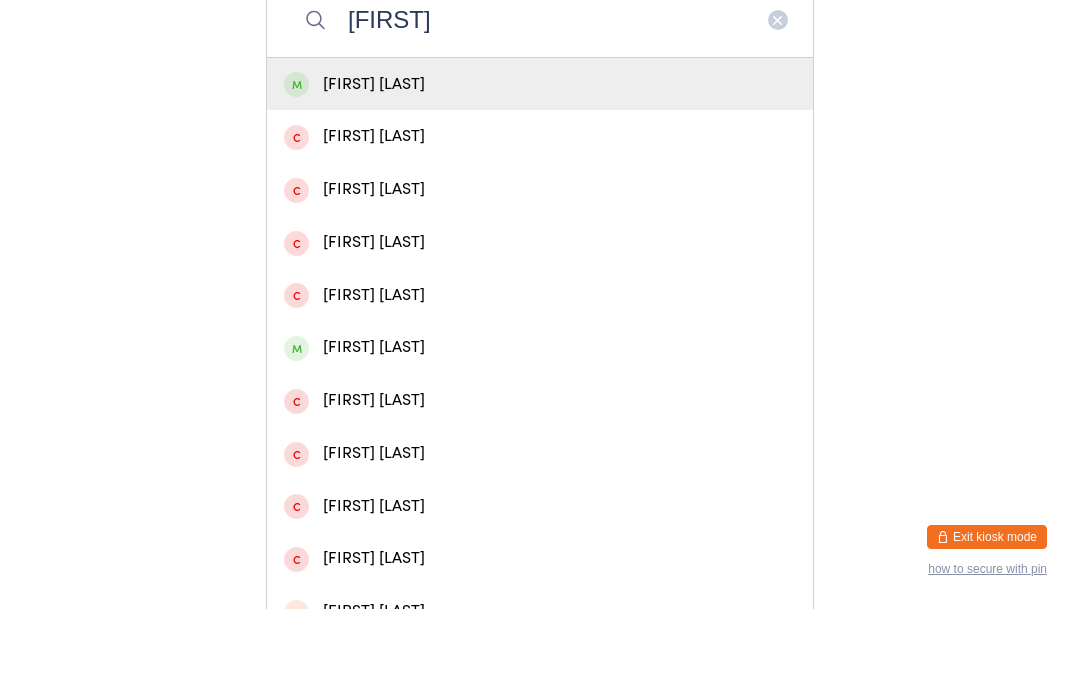scroll, scrollTop: 335, scrollLeft: 0, axis: vertical 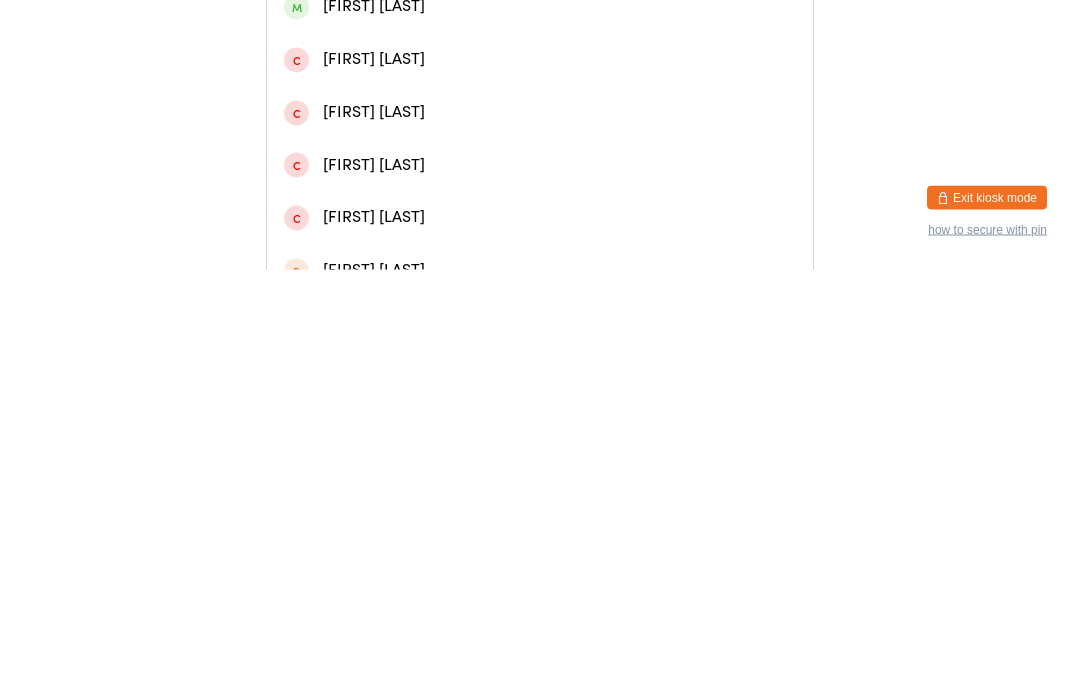type on "[FIRST]" 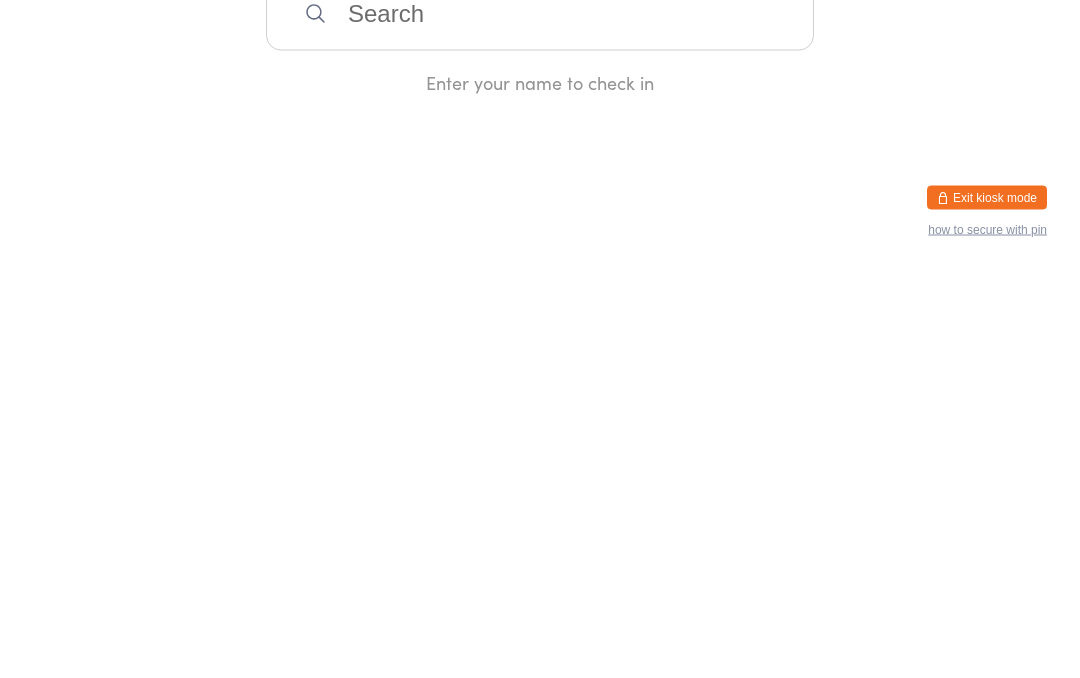 scroll, scrollTop: 0, scrollLeft: 0, axis: both 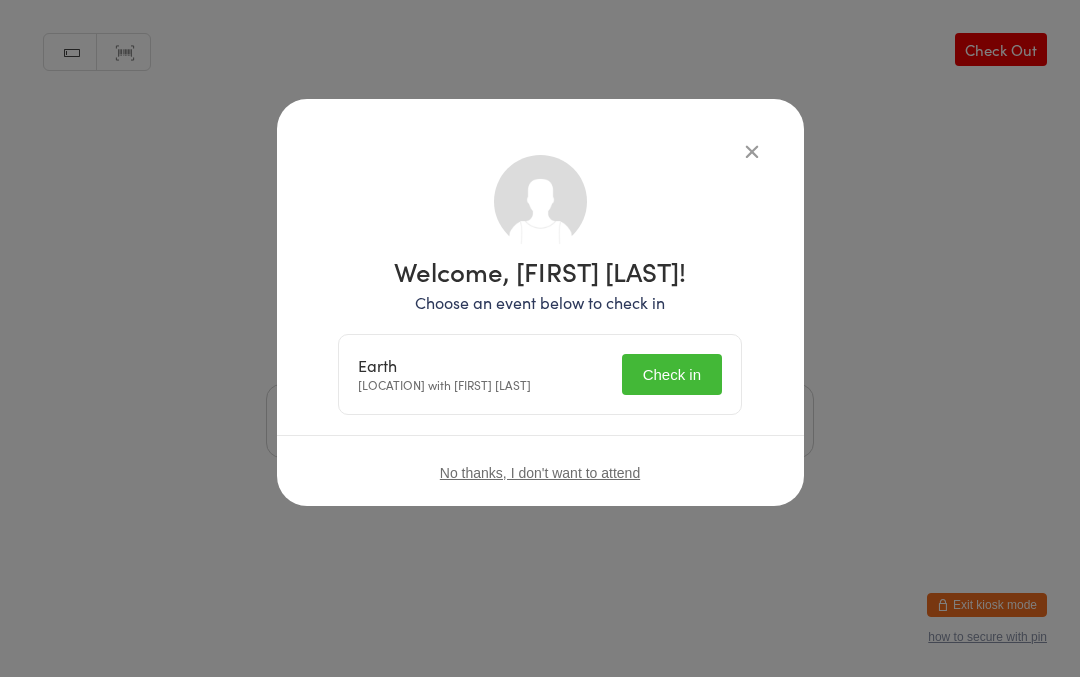 click on "Check in" at bounding box center (672, 375) 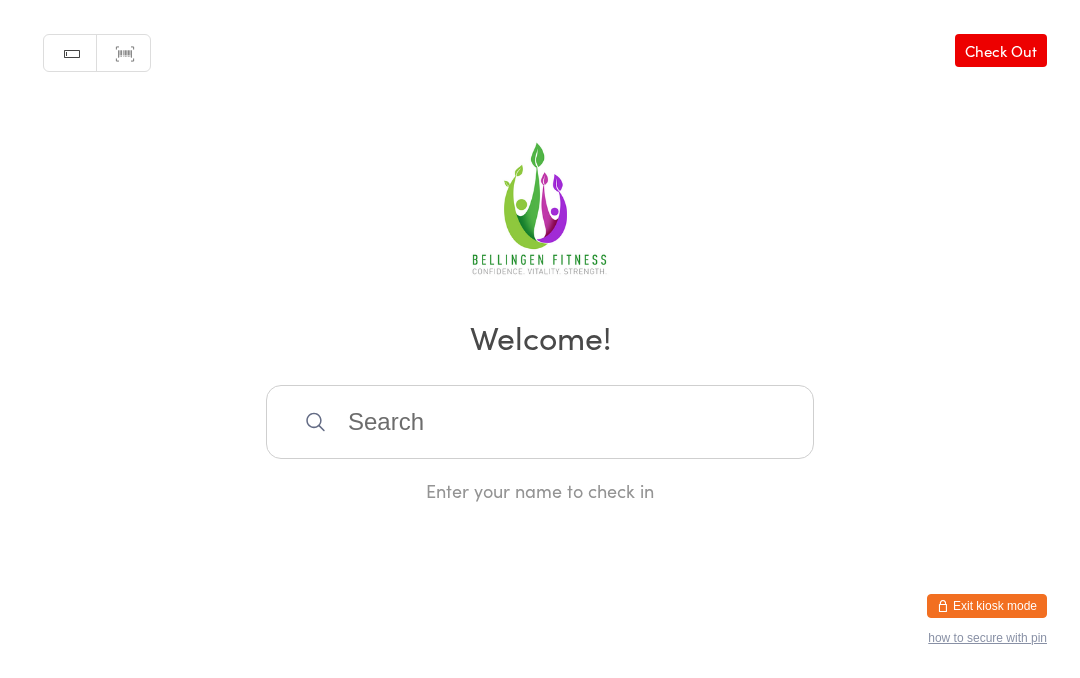 click at bounding box center [540, 422] 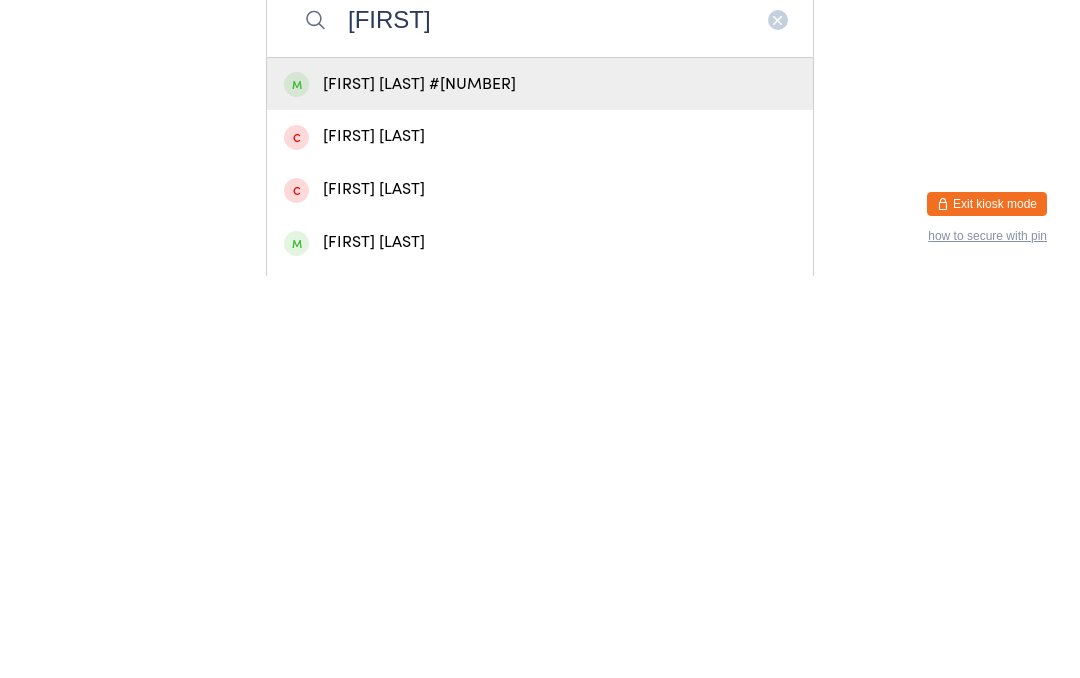 type on "[FIRST]" 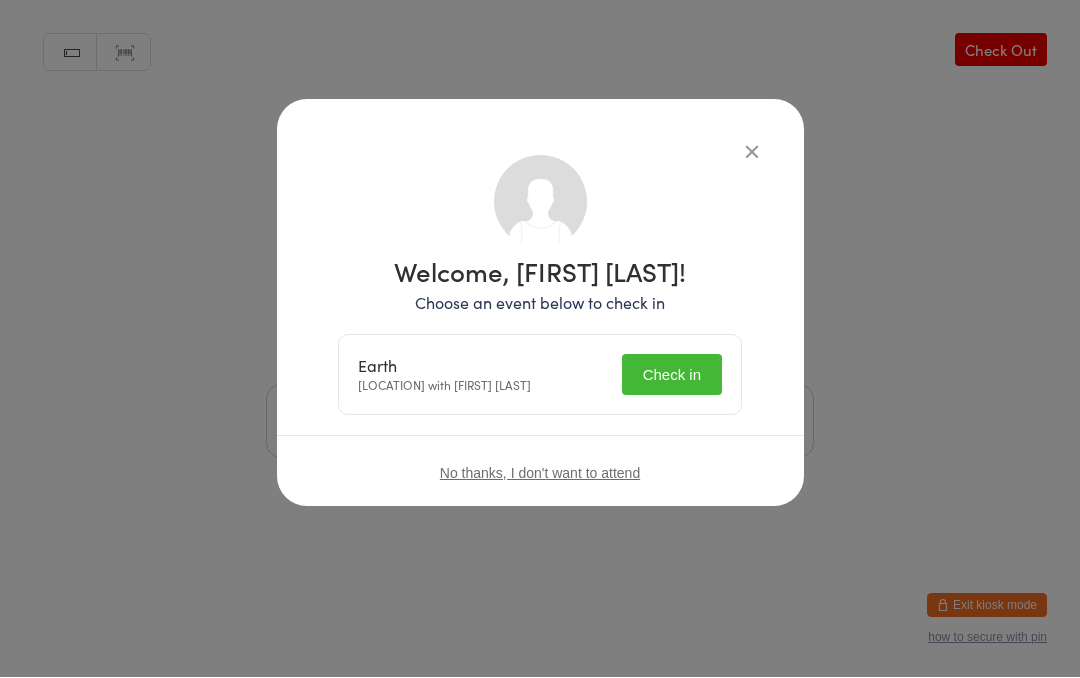 click on "Check in" at bounding box center [672, 375] 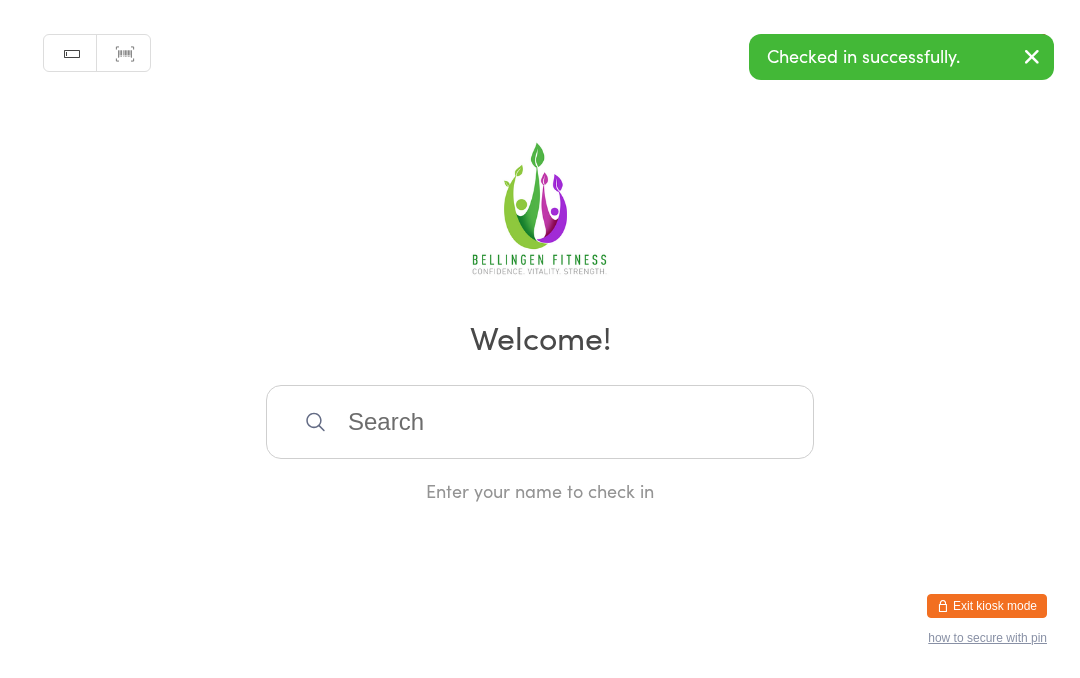 click at bounding box center [540, 422] 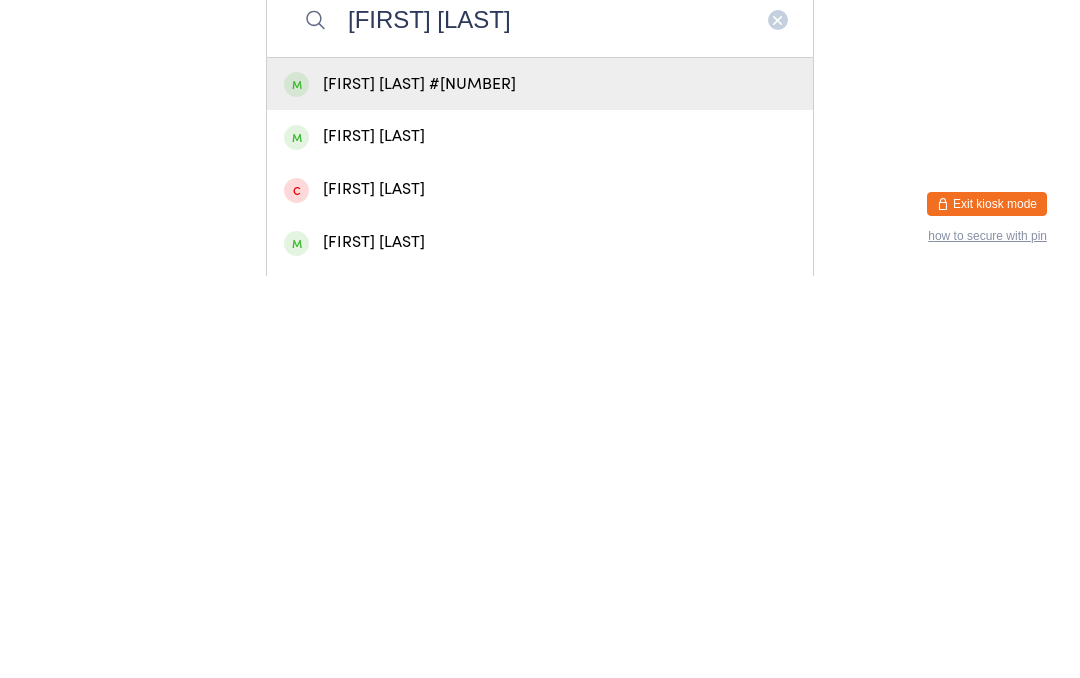 type on "[FIRST] [LAST]" 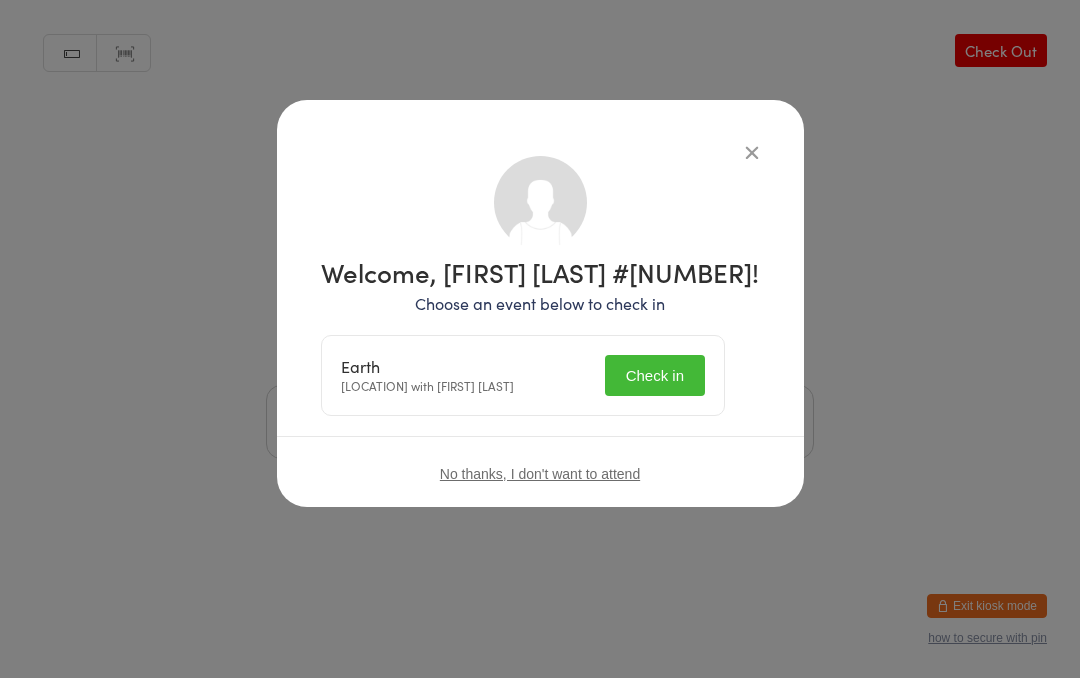 click on "Check in" at bounding box center [655, 375] 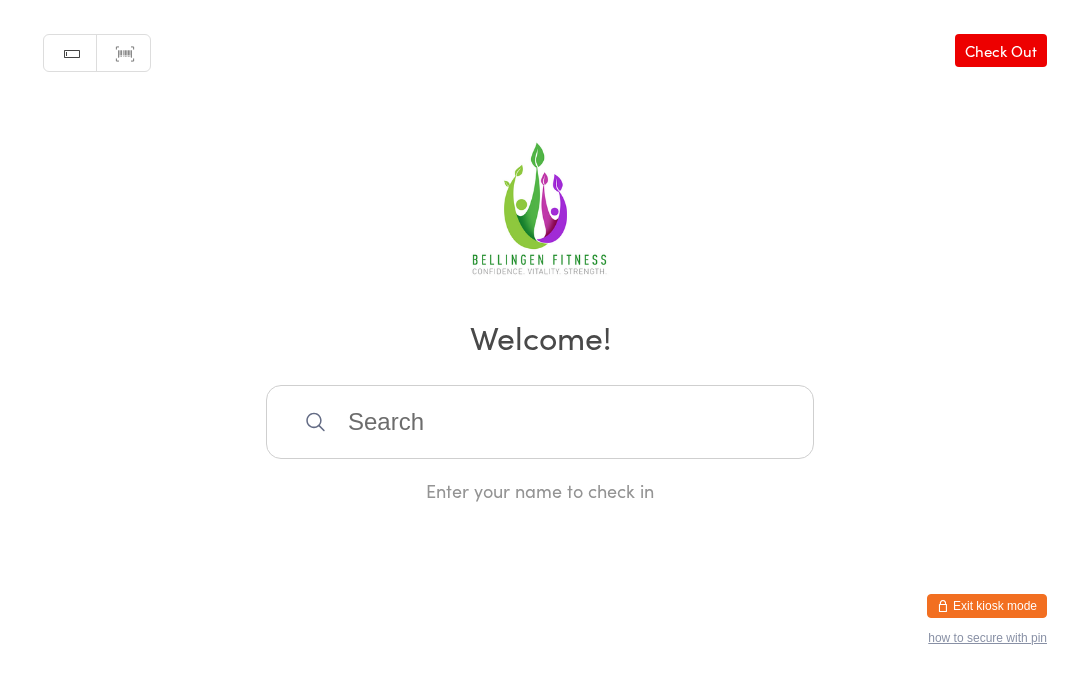 click at bounding box center [540, 422] 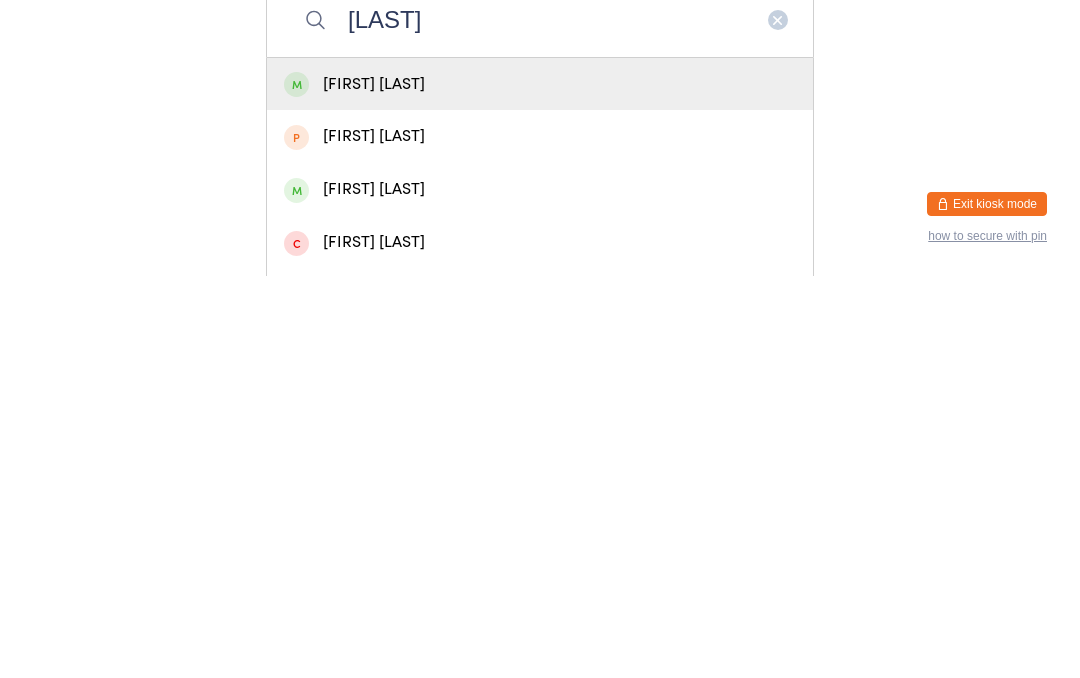 type on "[LAST]" 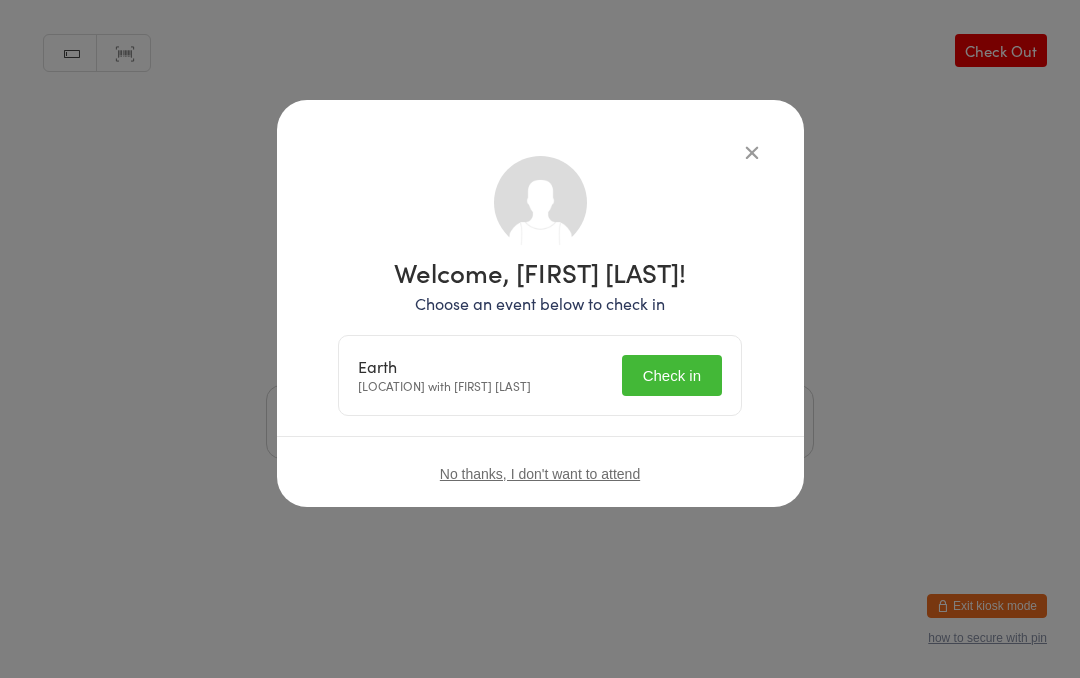 click on "Check in" at bounding box center (672, 375) 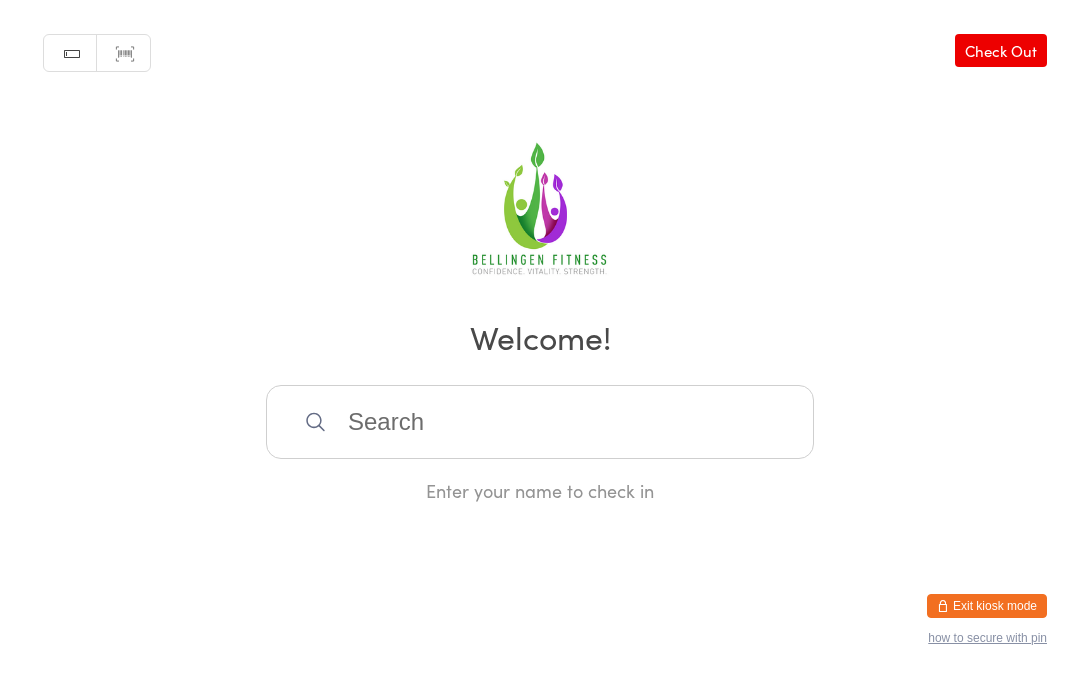 click at bounding box center [540, 422] 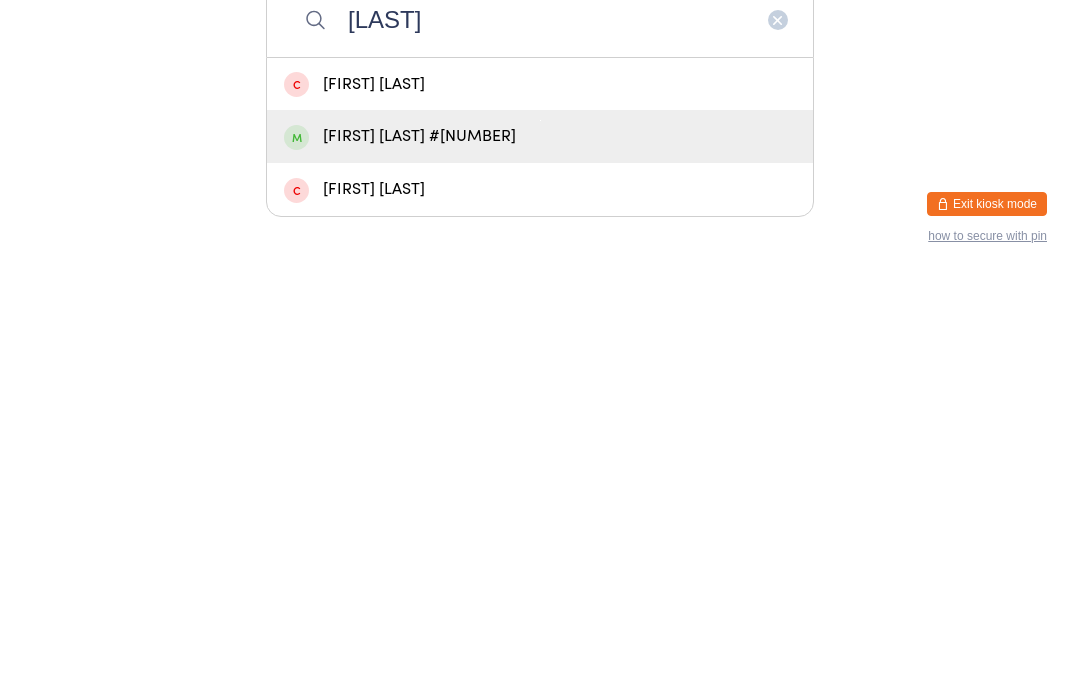 type on "[LAST]" 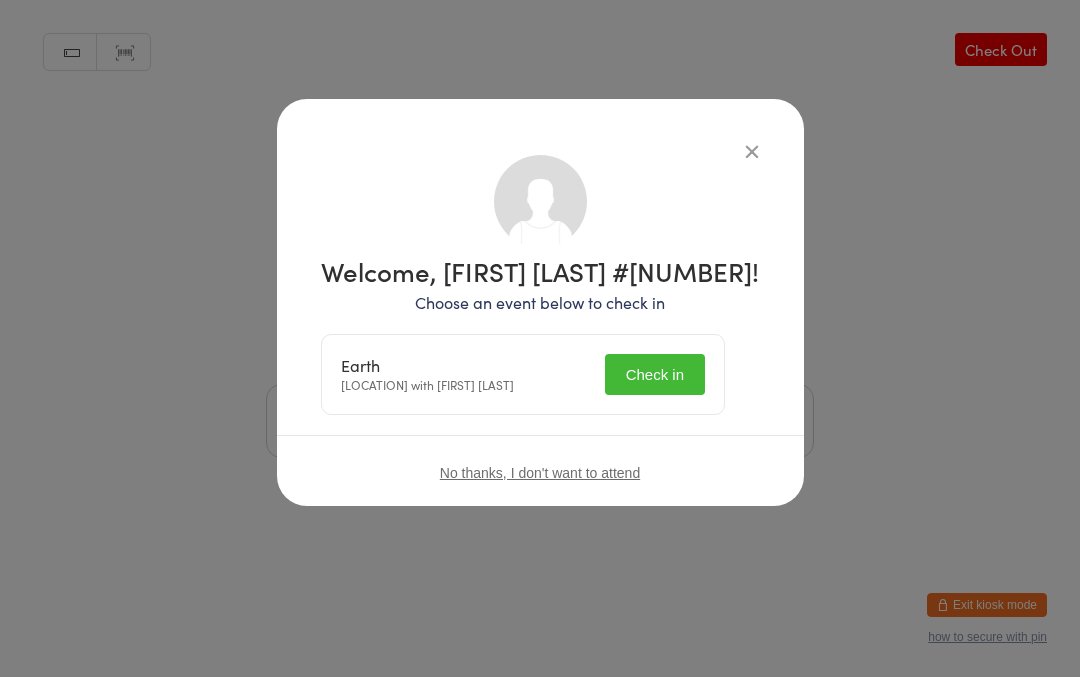 click on "Check in" at bounding box center [655, 375] 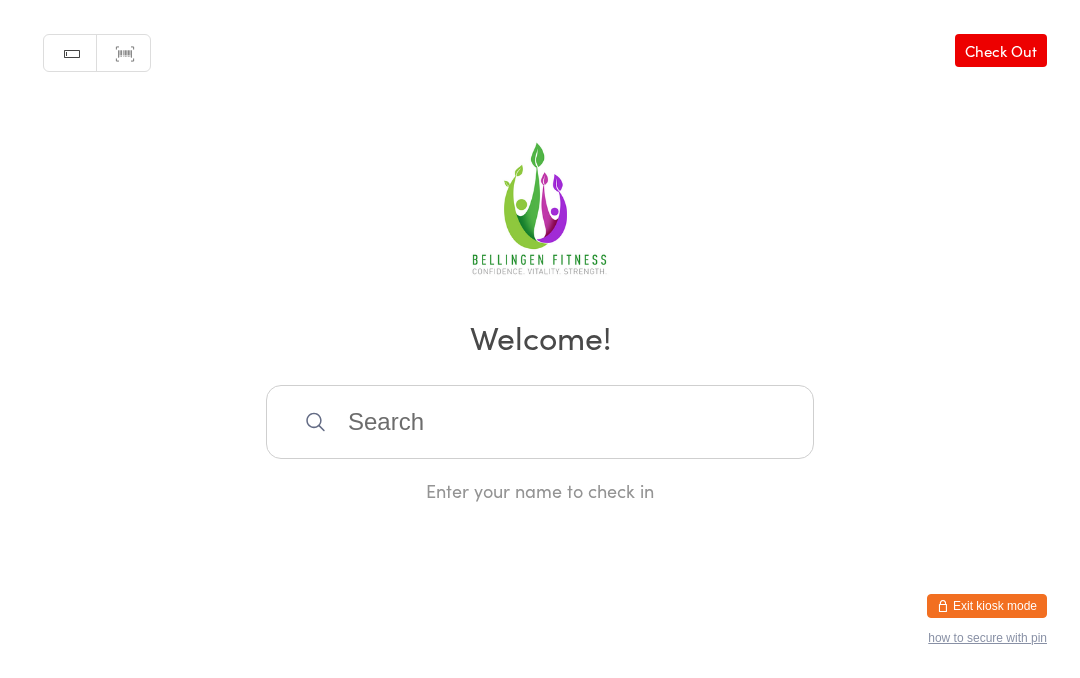 click at bounding box center [540, 422] 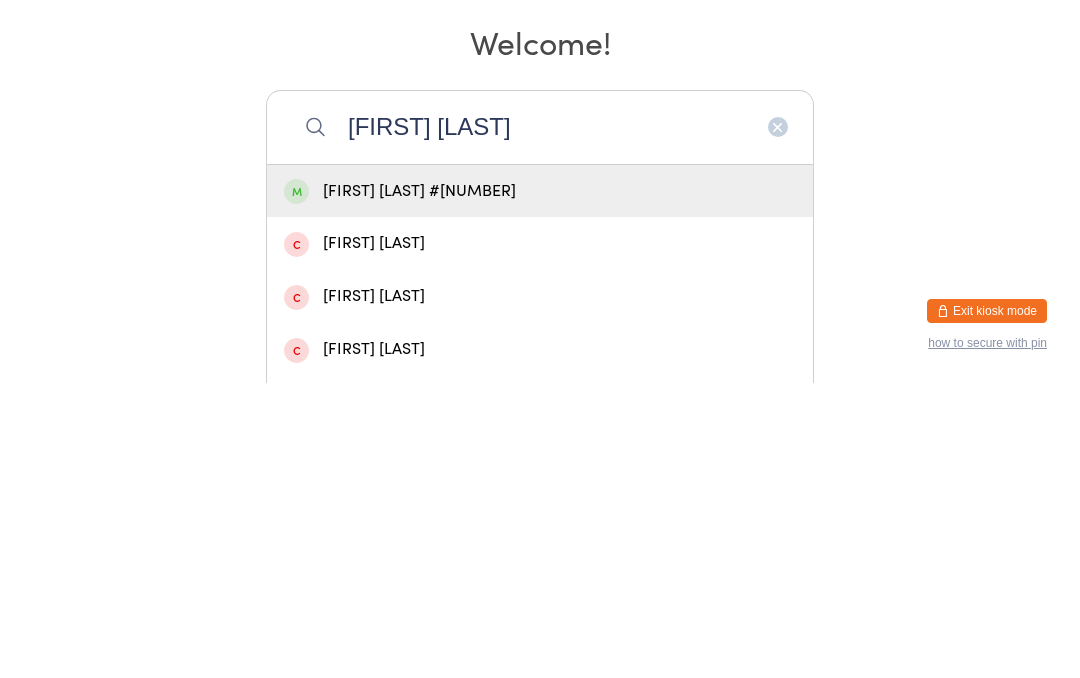 type on "[FIRST] [LAST]" 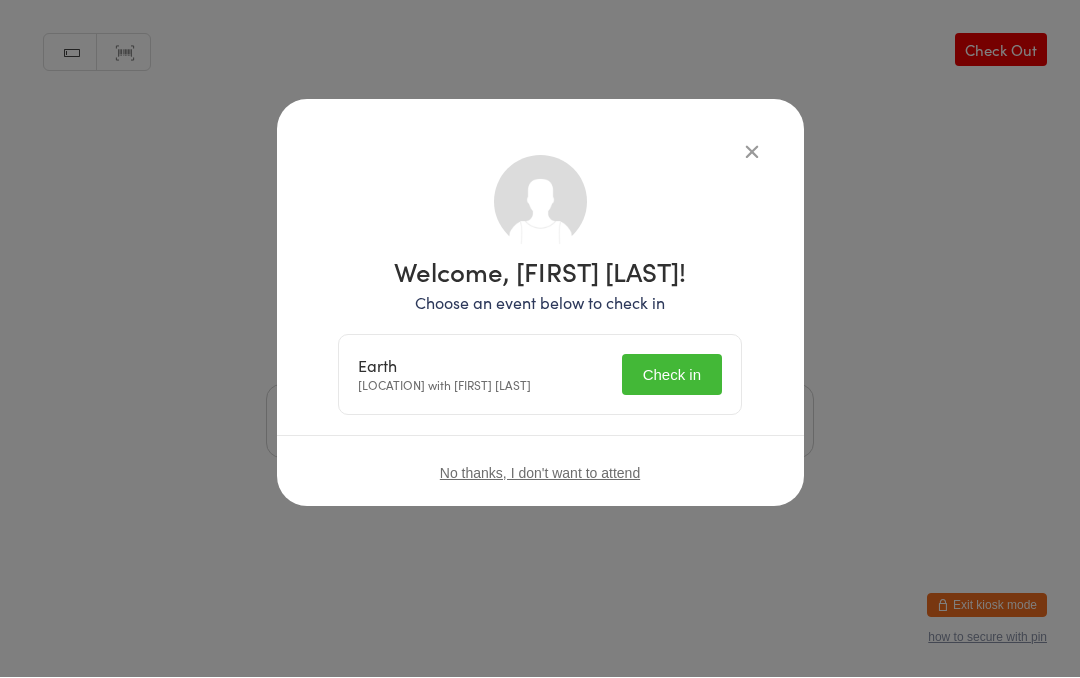 click on "Check in" at bounding box center [672, 375] 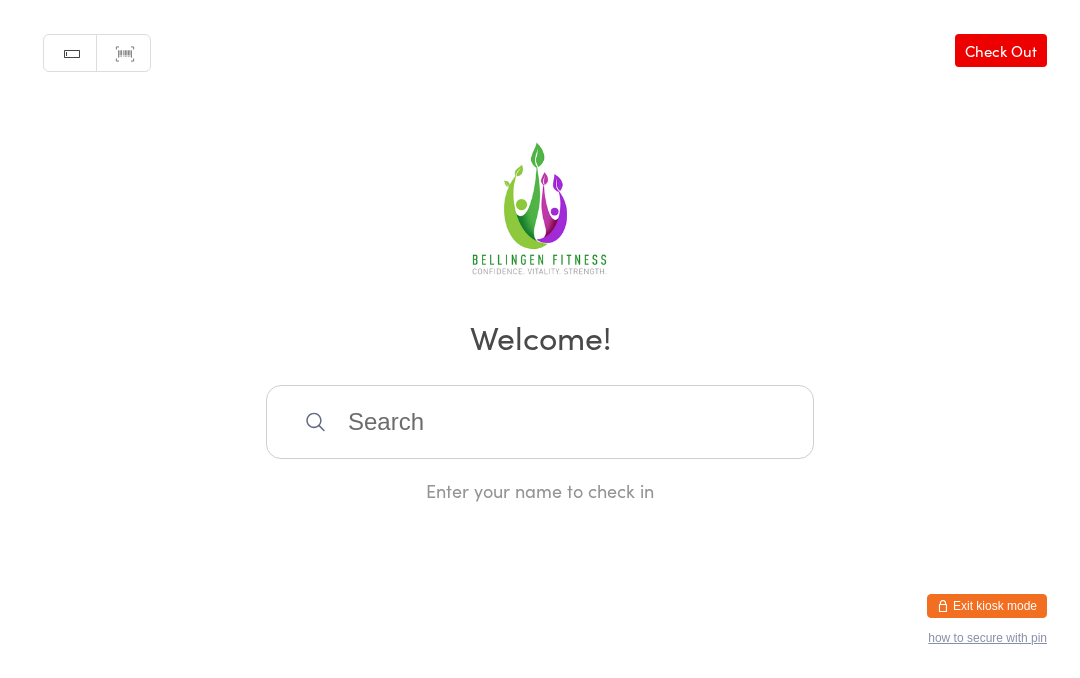 click at bounding box center (540, 422) 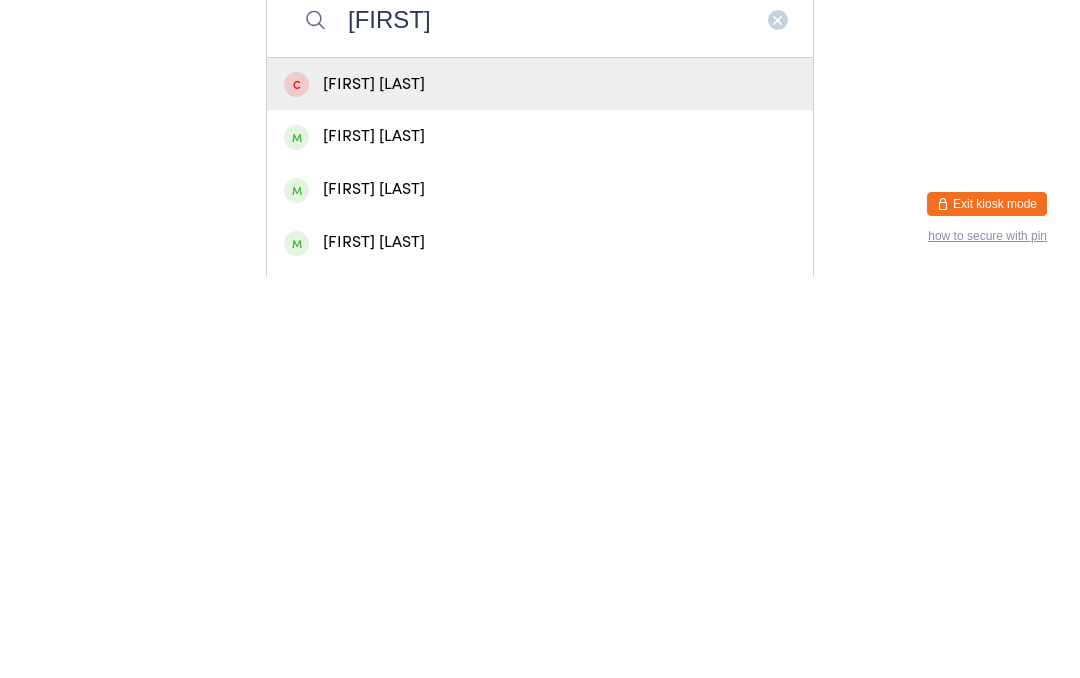 type on "[FIRST]" 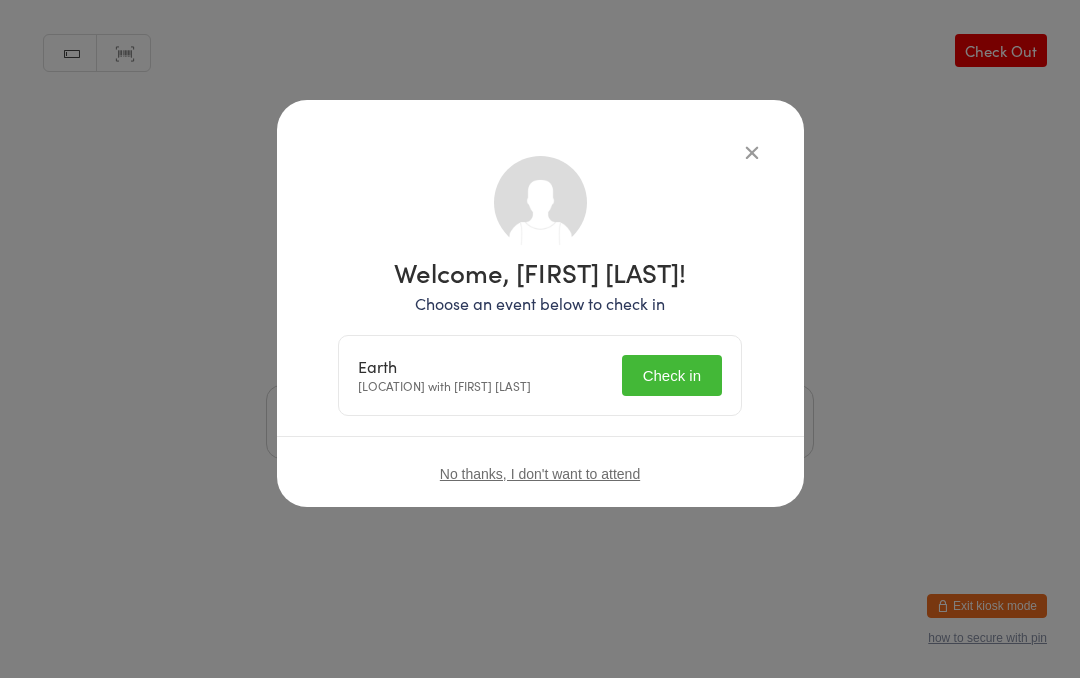 click on "Check in" at bounding box center [672, 375] 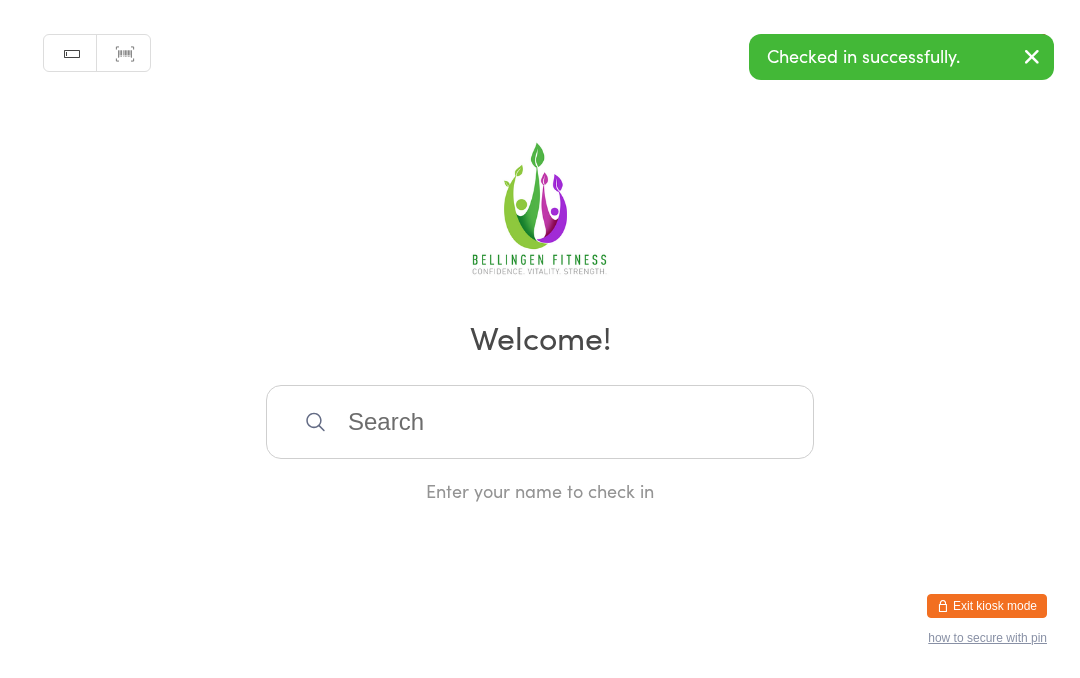 click at bounding box center [540, 422] 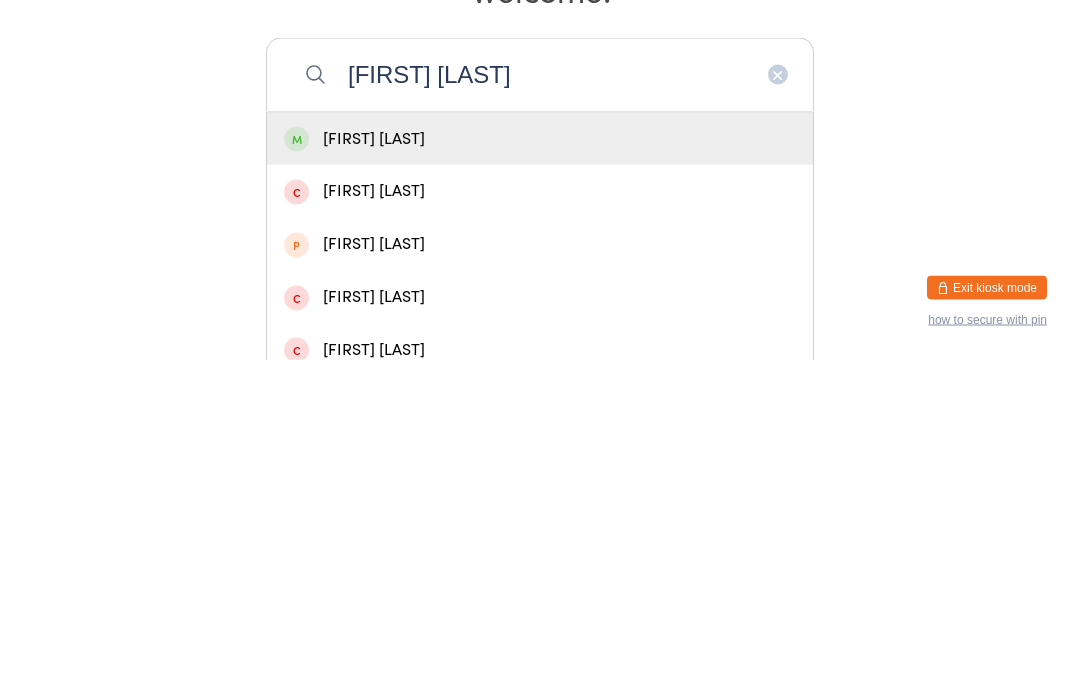 scroll, scrollTop: 30, scrollLeft: 0, axis: vertical 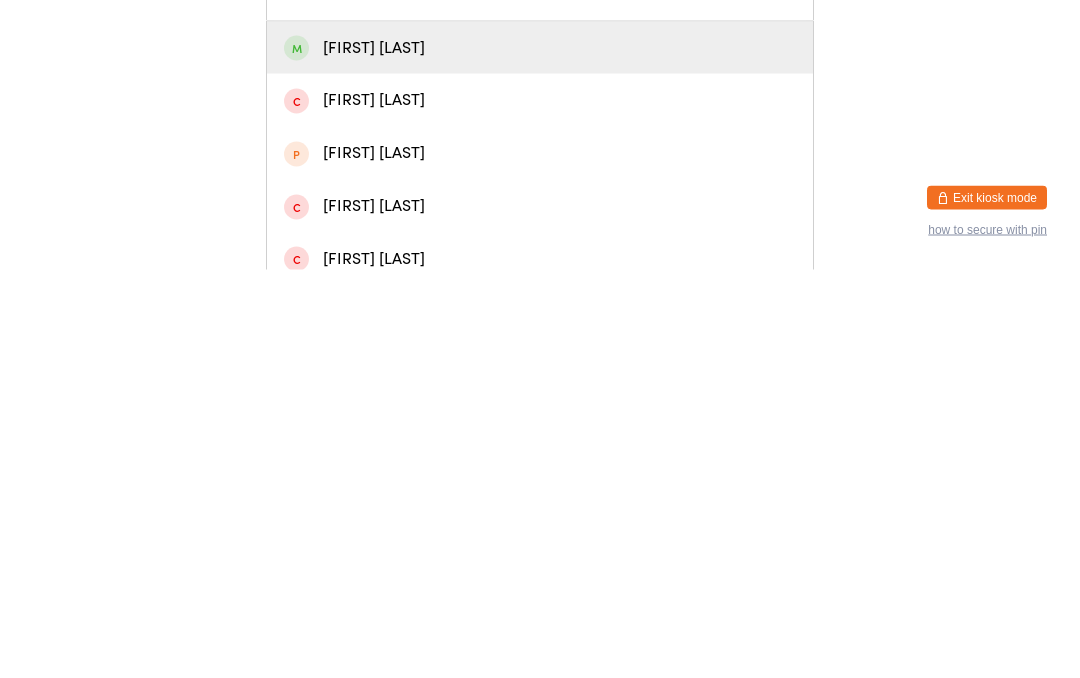 type on "[FIRST] [LAST]" 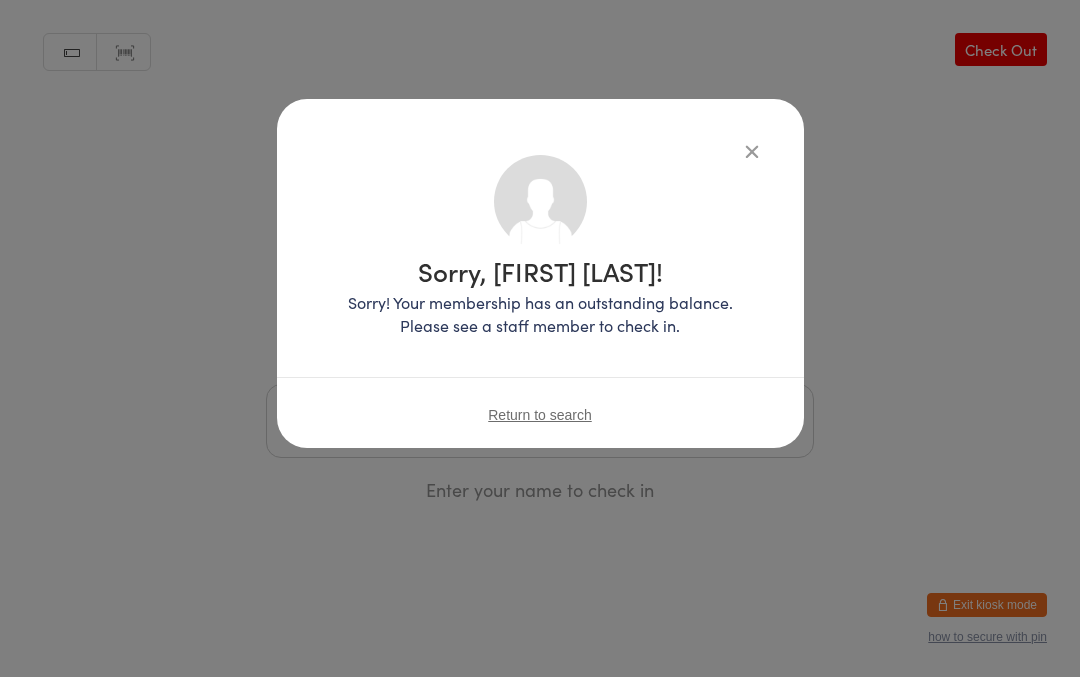 click on "Sorry, [FIRST] [LAST]! Sorry! Your membership has an outstanding balance. Please see a staff member to check in. Return to search" at bounding box center [540, 339] 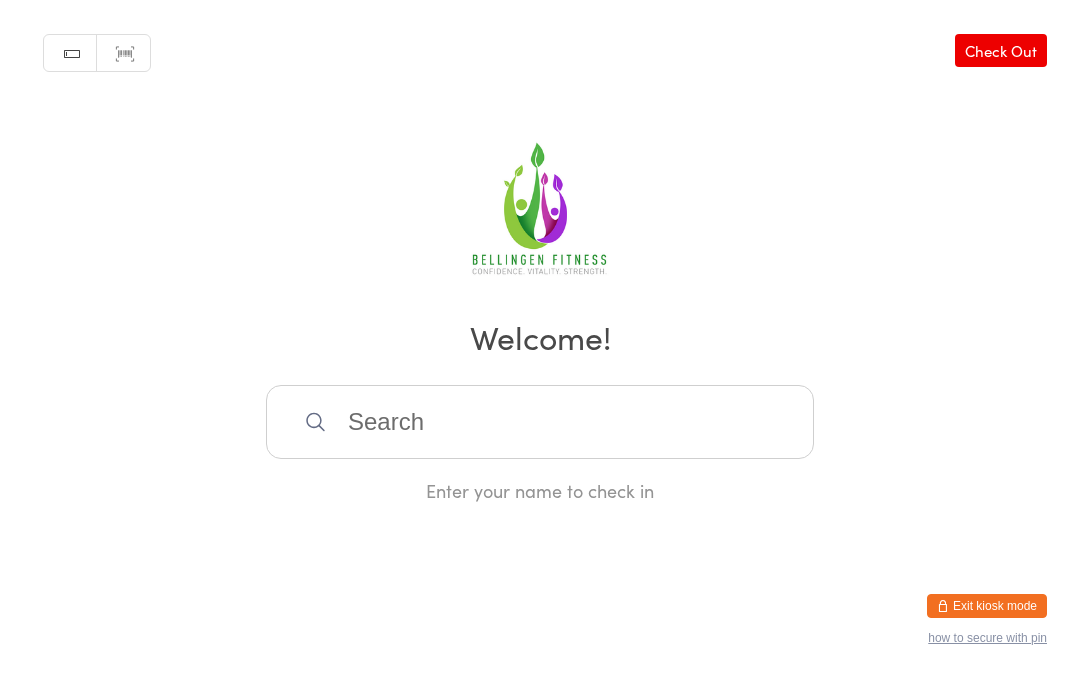 click at bounding box center (540, 422) 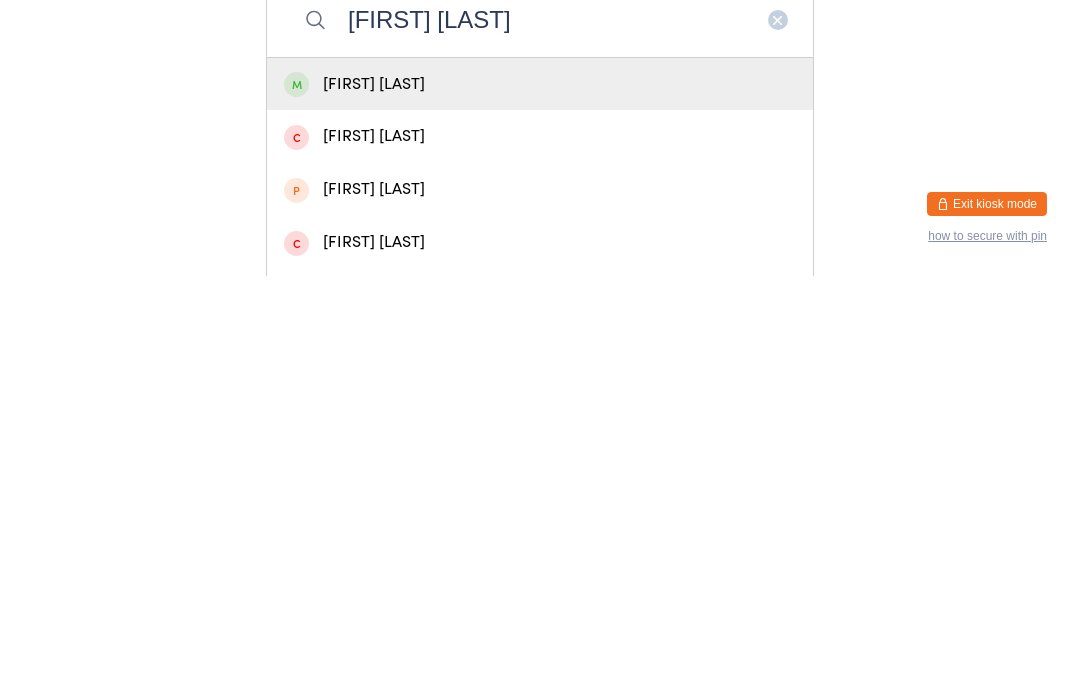 type on "[FIRST] [LAST]" 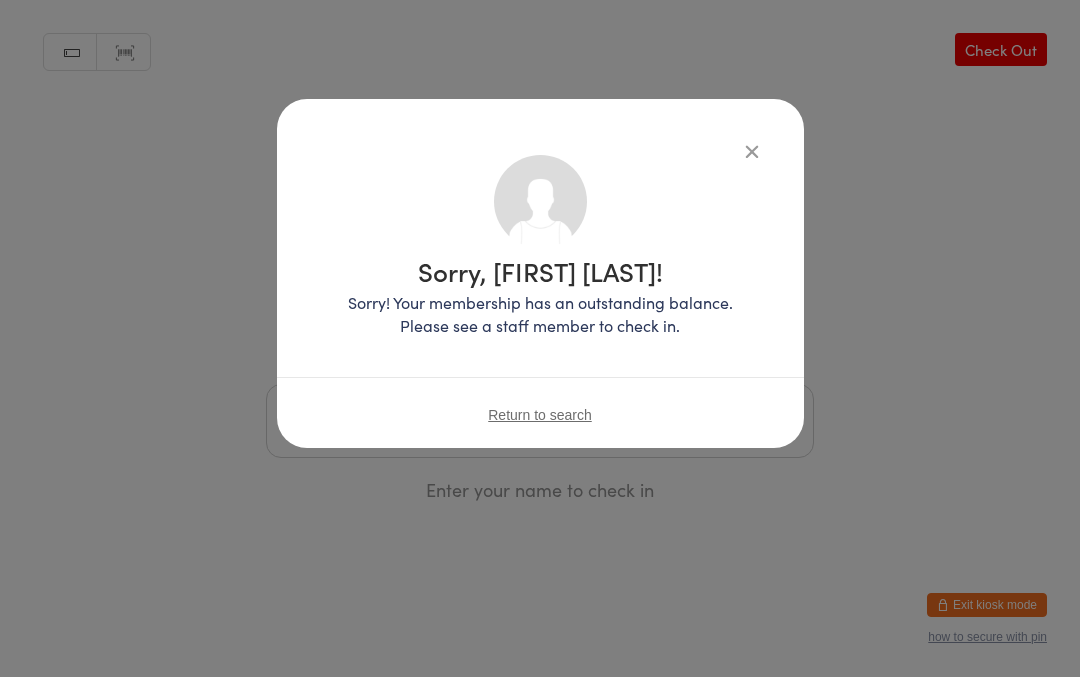 click on "Return to search" at bounding box center [540, 416] 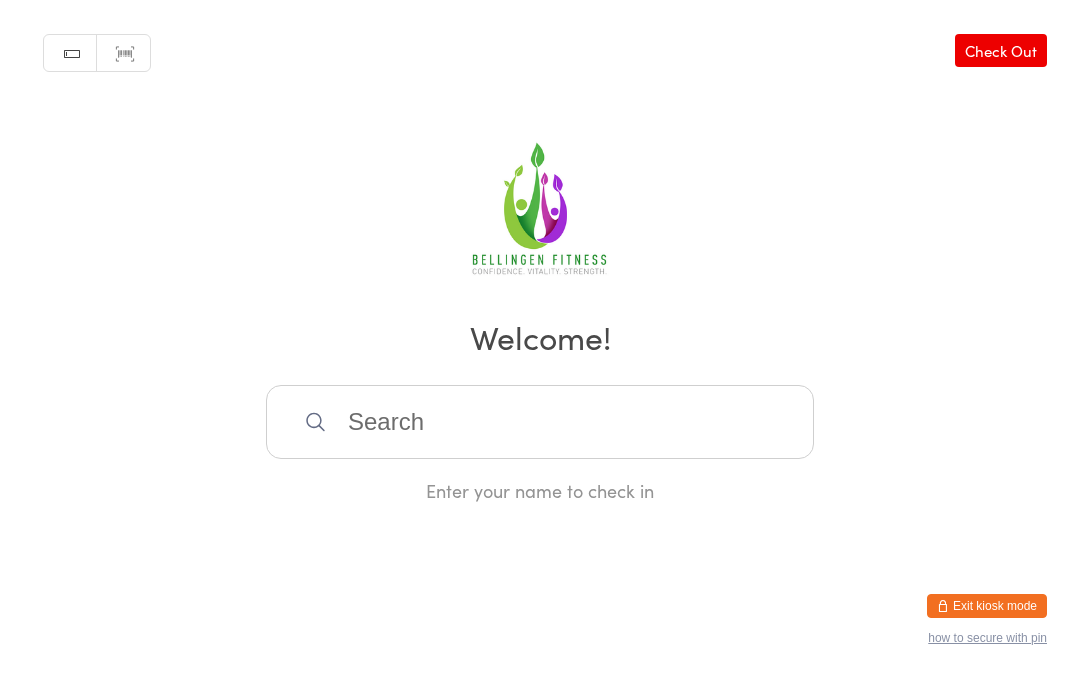 click at bounding box center [540, 422] 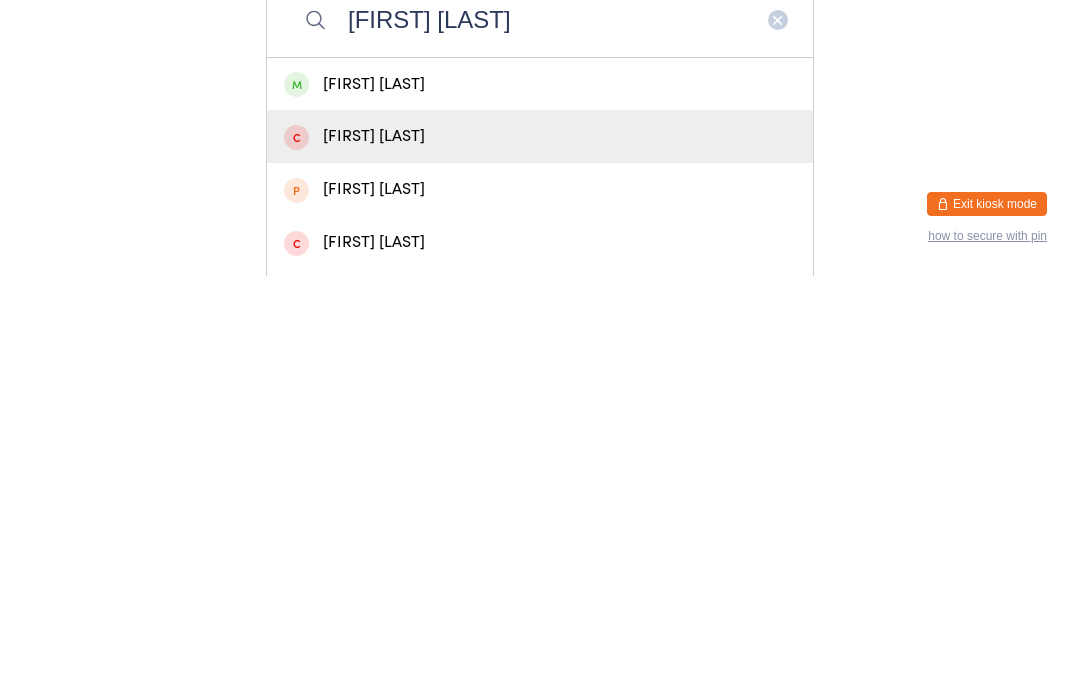 type on "[FIRST] [LAST]" 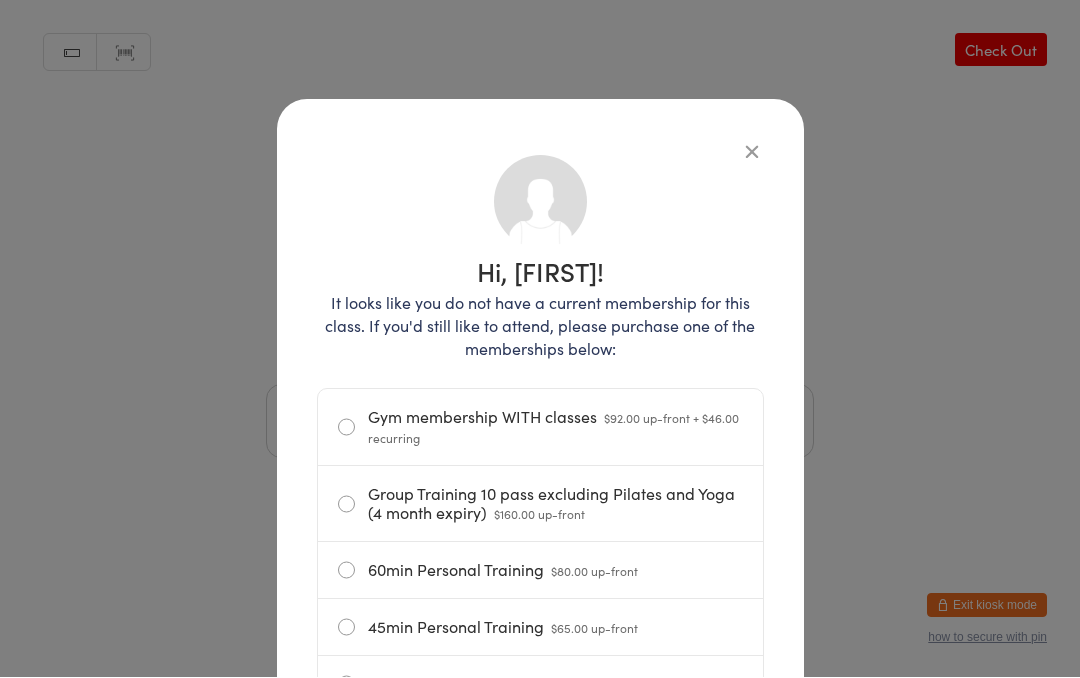 click on "Hi, [FIRST]! It looks like you do not have a current membership for this class. If you'd still like to attend, please purchase one of the memberships below: Gym membership WITH classes  $92.00 up-front + $46.00 recurring Group Training 10 pass excluding Pilates and Yoga (4 month expiry)  $160.00 up-front 60min Personal Training  $80.00 up-front 45min Personal Training  $65.00 up-front 30min Personal Training  $50.00 up-front Gym membership WITHOUT classes  $84.00 up-front + $42.00 recurring Weekly pass WITHOUT classes  $45.00 up-front Pilates or Yoga class  $25.00 up-front Ten pass Yoga/Pilates (4month expiry) - non members  $210.00 up-front Muay Thai drop in  $25.00 up-front Muay Thai - 5 weeks  $125.00 up-front Muay Thai x4 classes  $100.00 up-front Return to search" at bounding box center [540, 339] 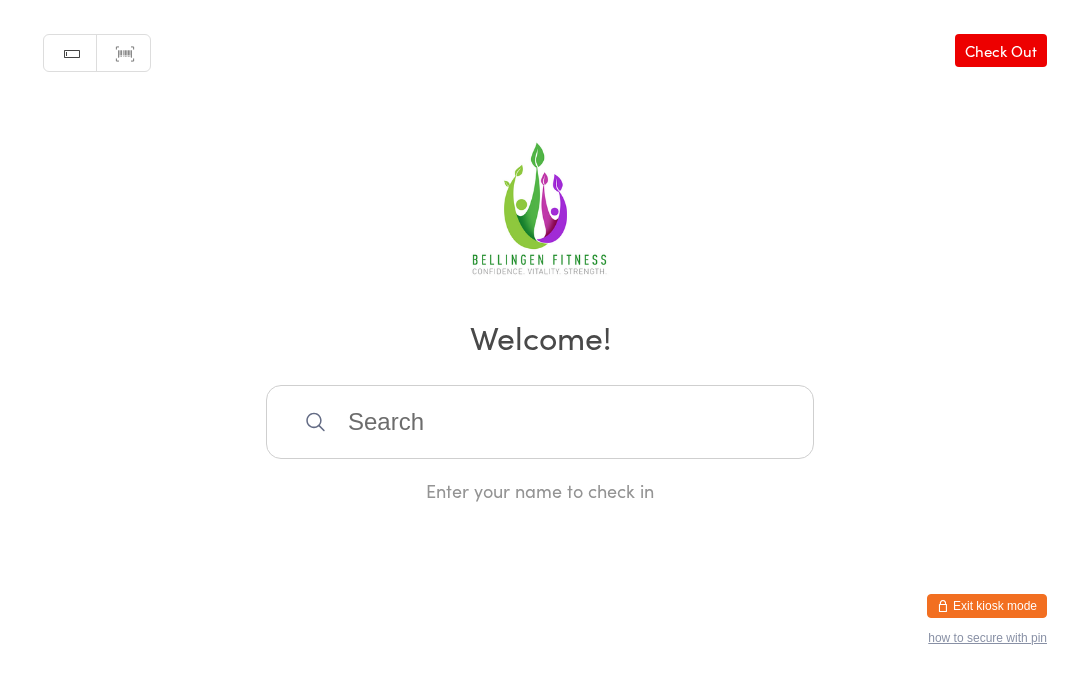 click at bounding box center [540, 422] 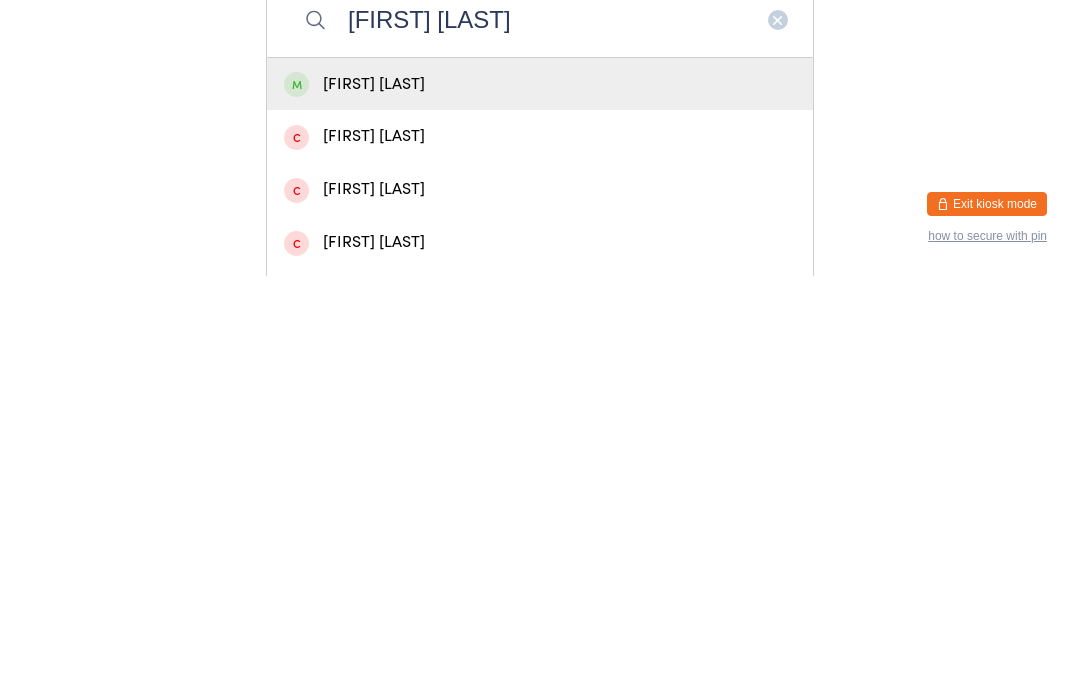 type on "[FIRST] [LAST]" 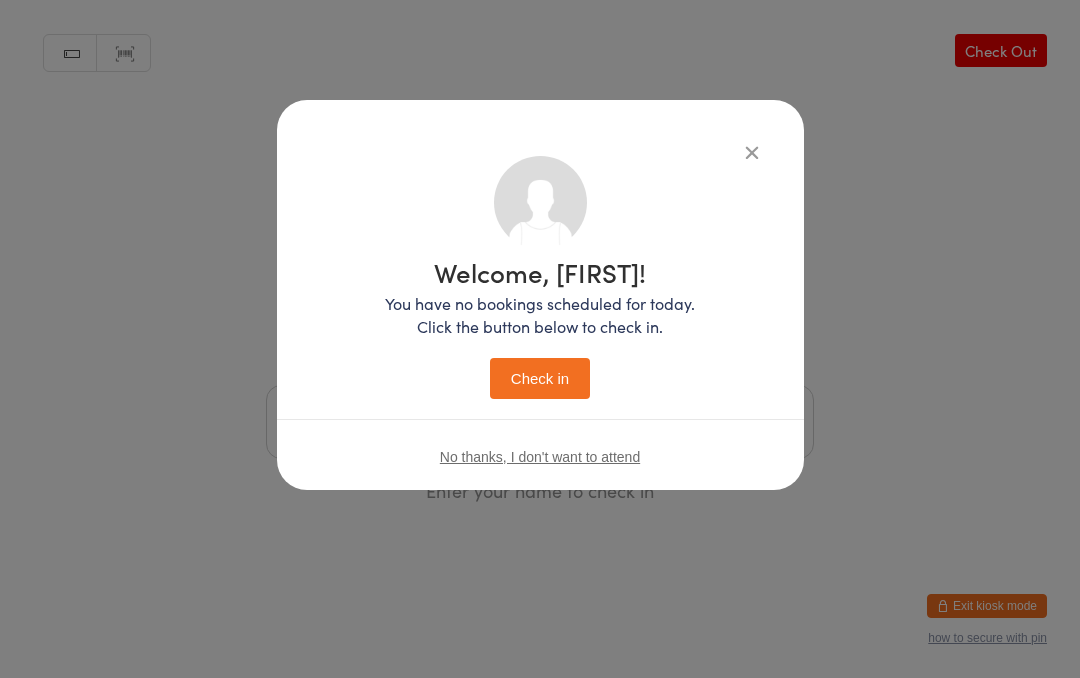 click on "Check in" at bounding box center (540, 378) 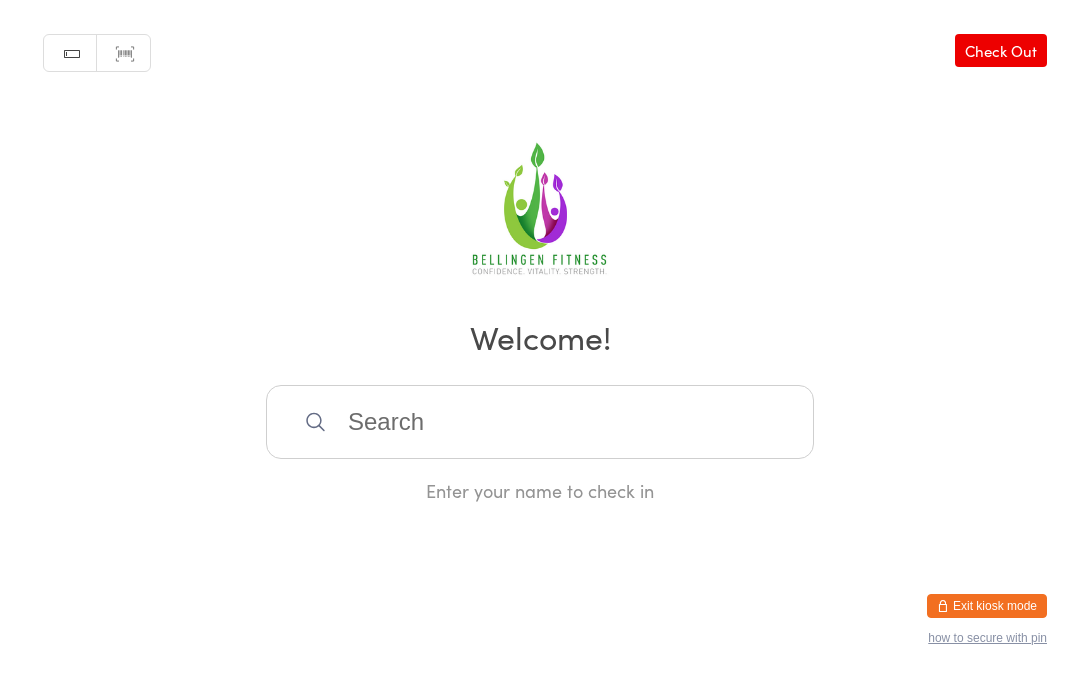 click at bounding box center [540, 422] 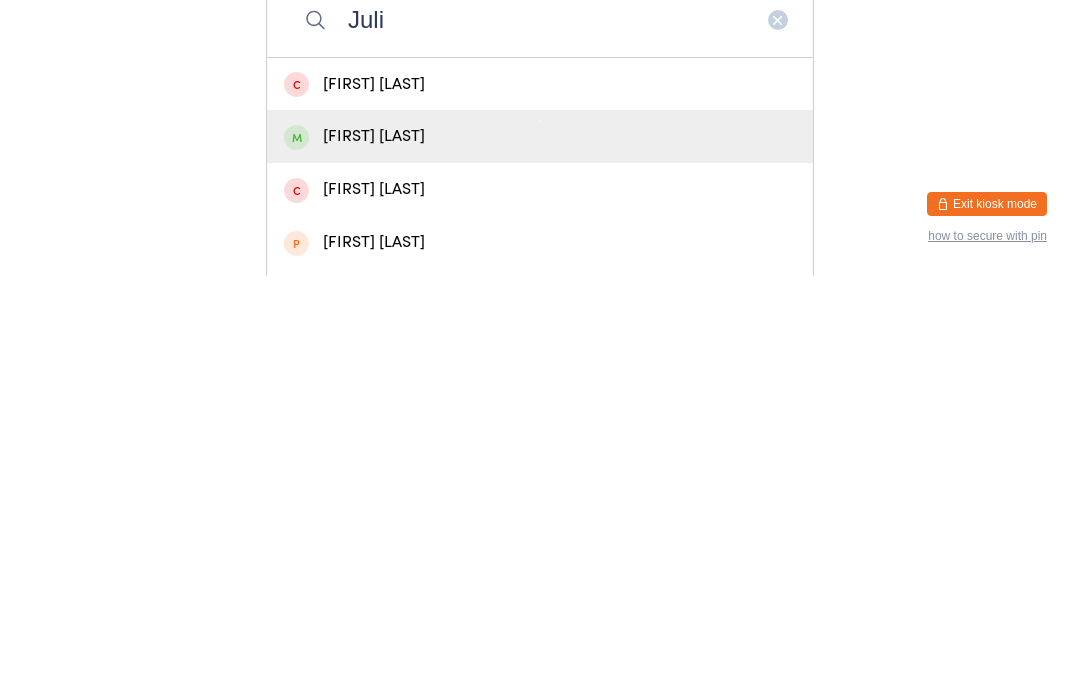 type on "Juli" 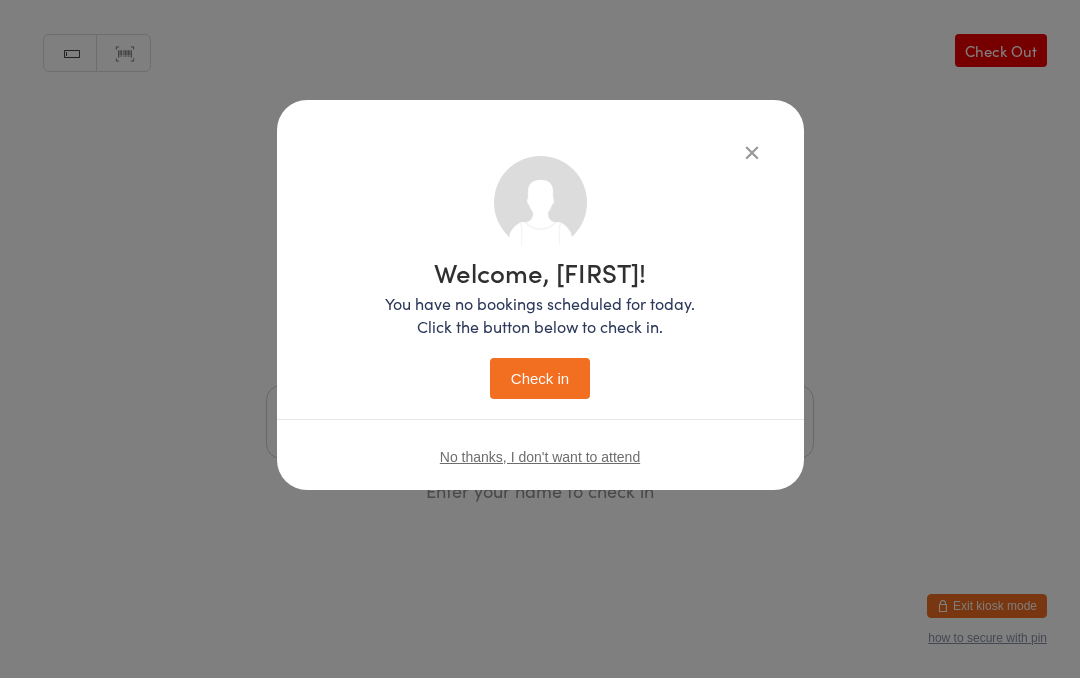 click on "Check in" at bounding box center [540, 378] 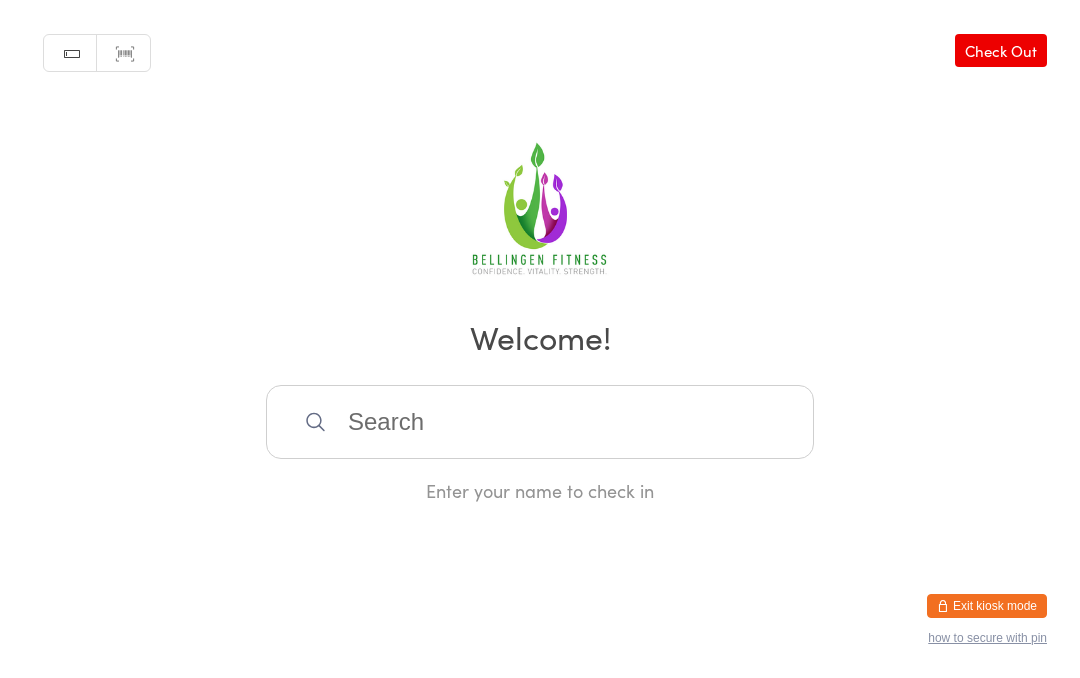 click at bounding box center (540, 422) 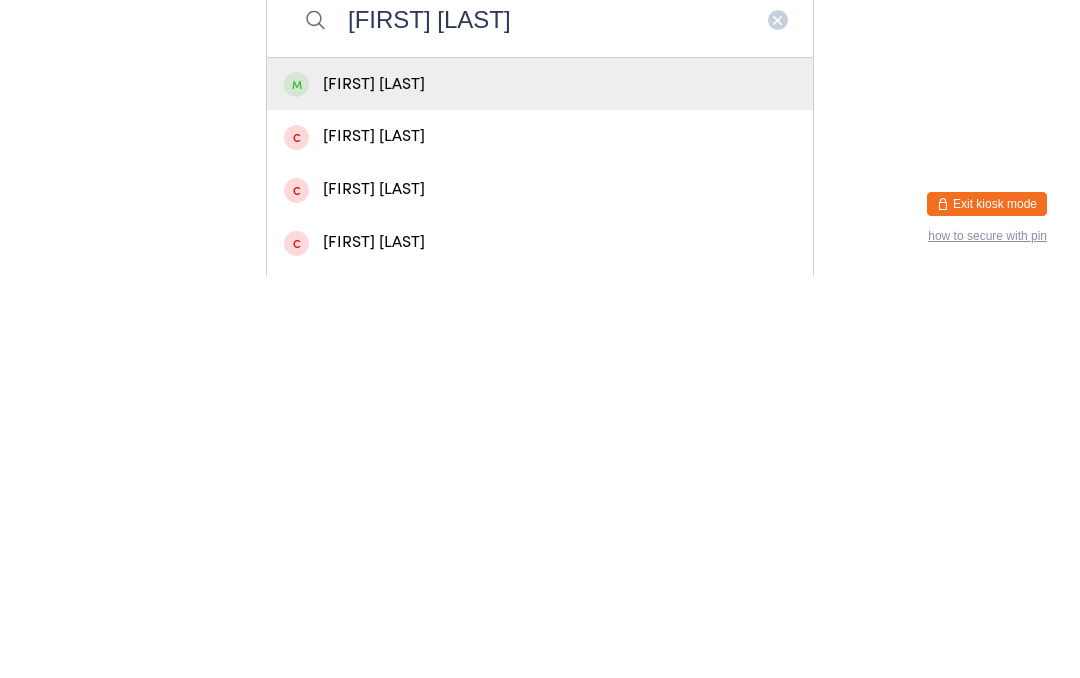 type on "[FIRST] [LAST]" 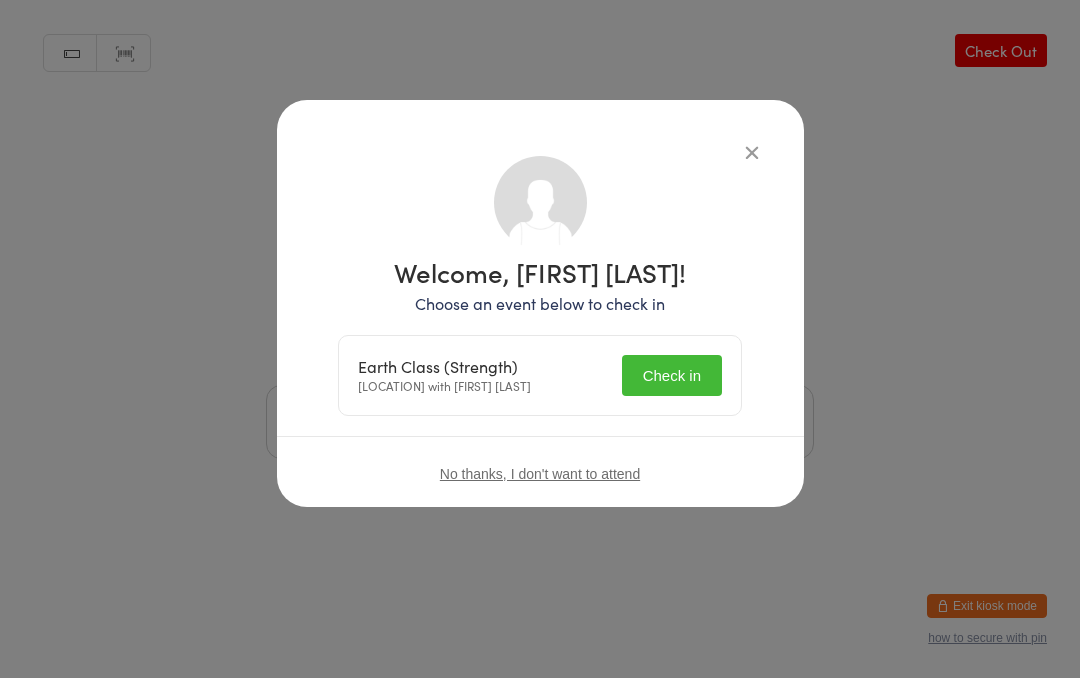 click on "Check in" at bounding box center [672, 375] 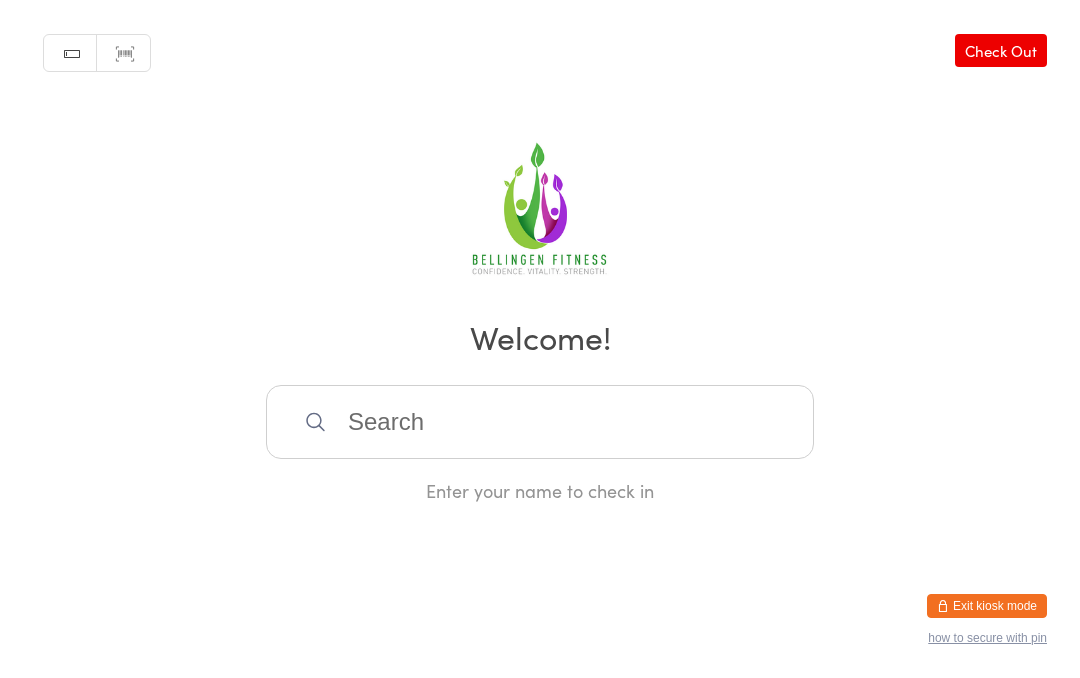 click at bounding box center [540, 422] 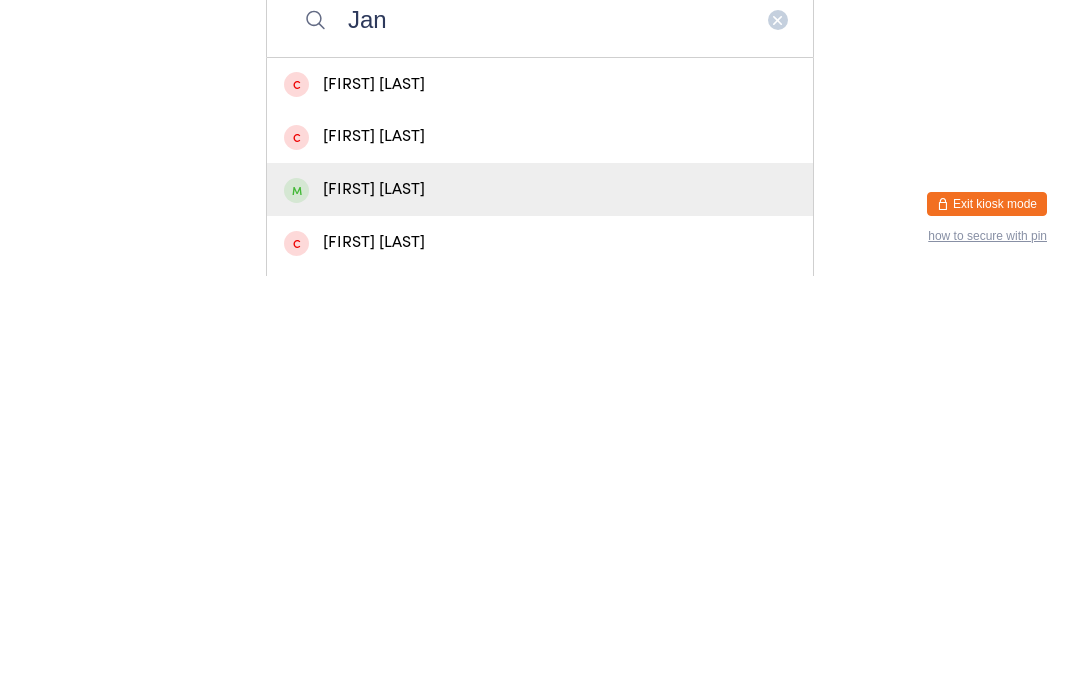 type on "Jan" 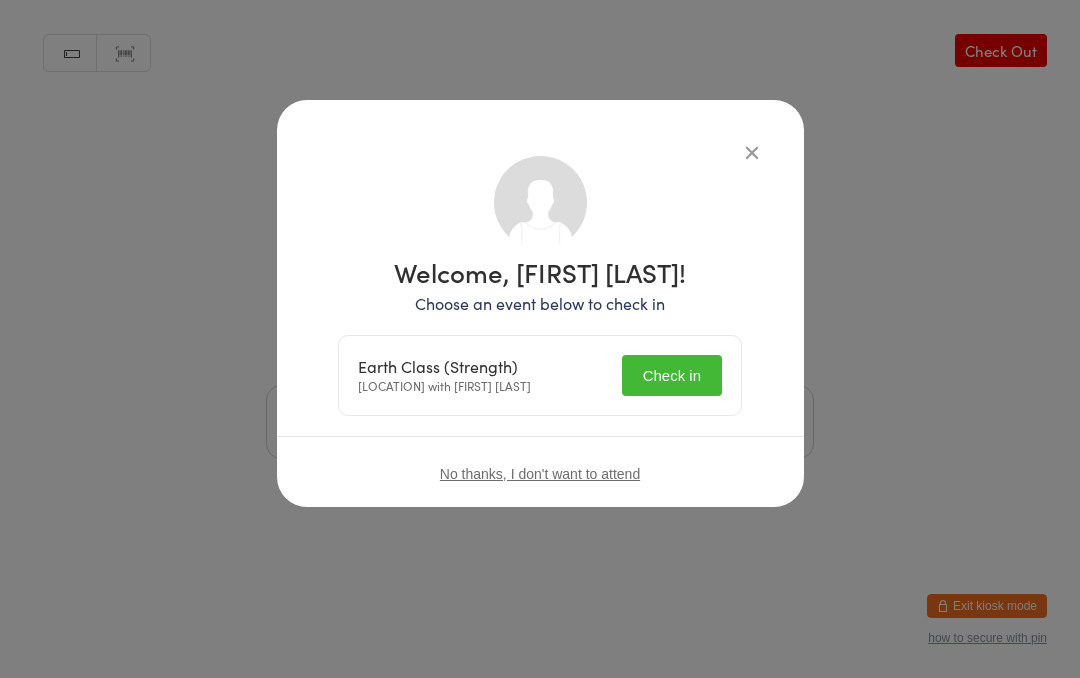 click on "Check in" at bounding box center [672, 375] 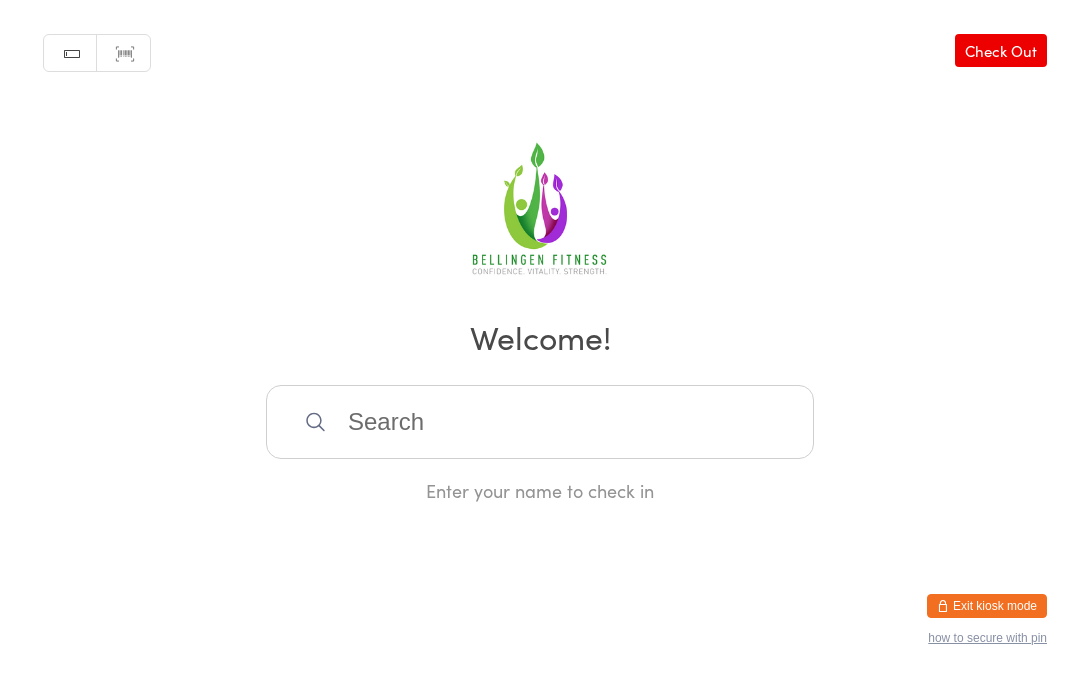 click at bounding box center [540, 422] 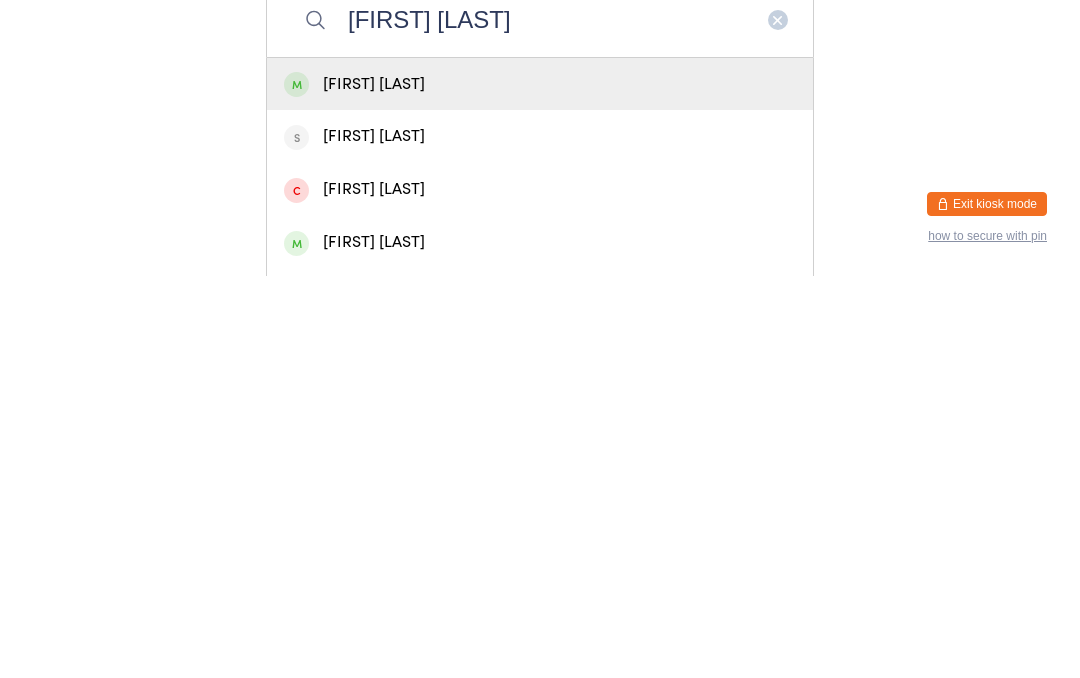 type on "[FIRST] [LAST]" 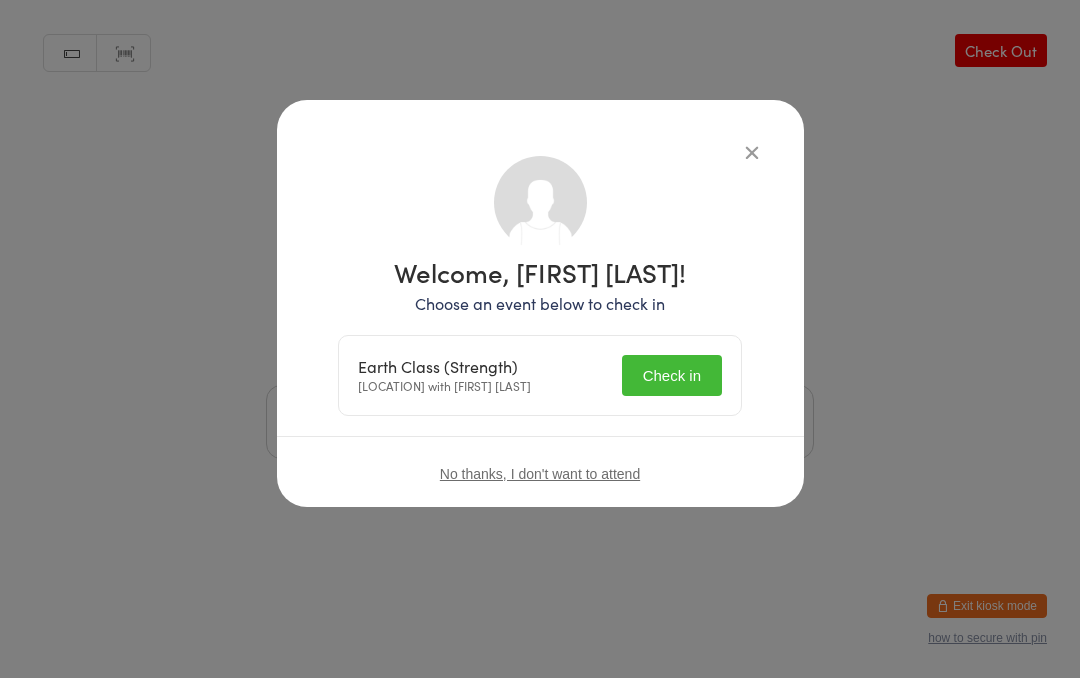 click on "Check in" at bounding box center [672, 375] 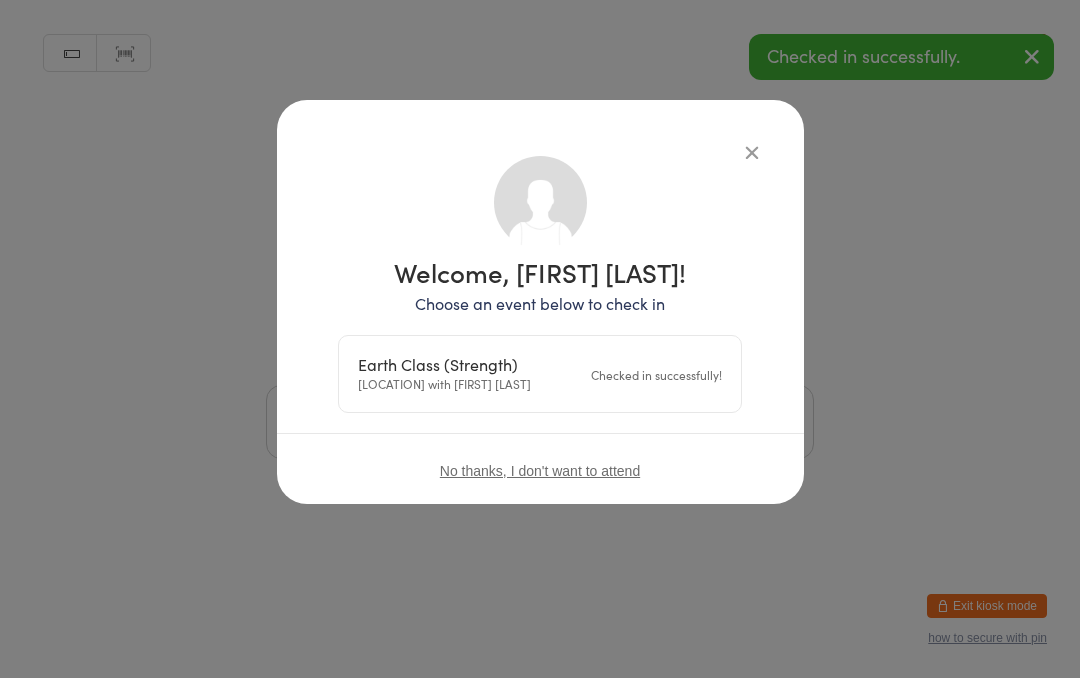 click at bounding box center (540, 422) 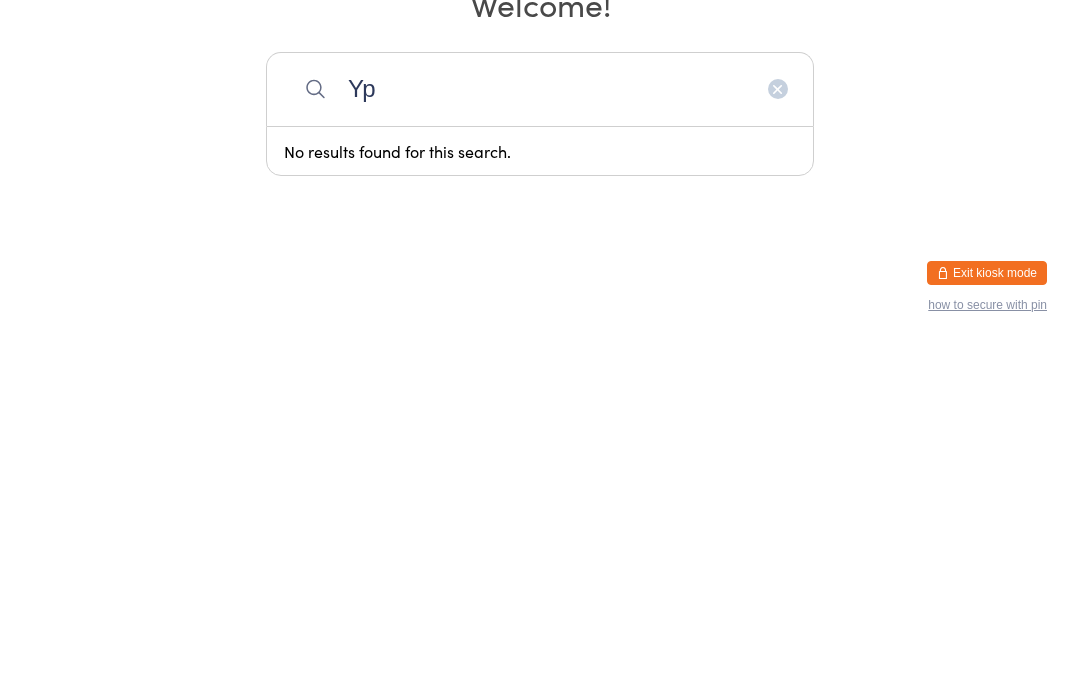 type on "Y" 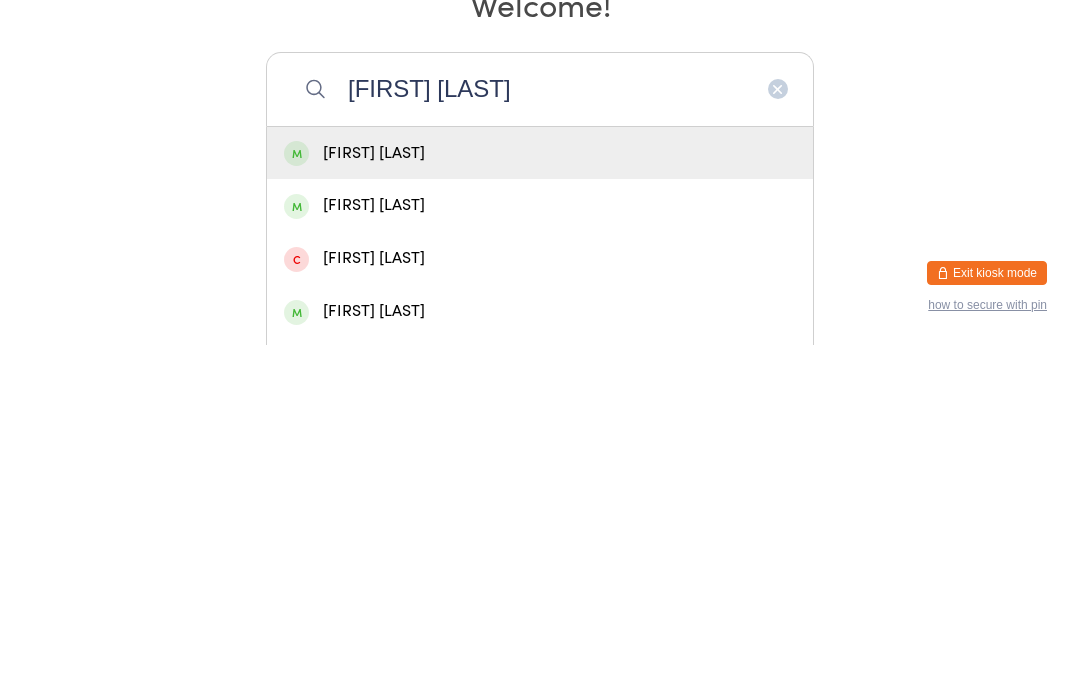 type on "[FIRST] [LAST]" 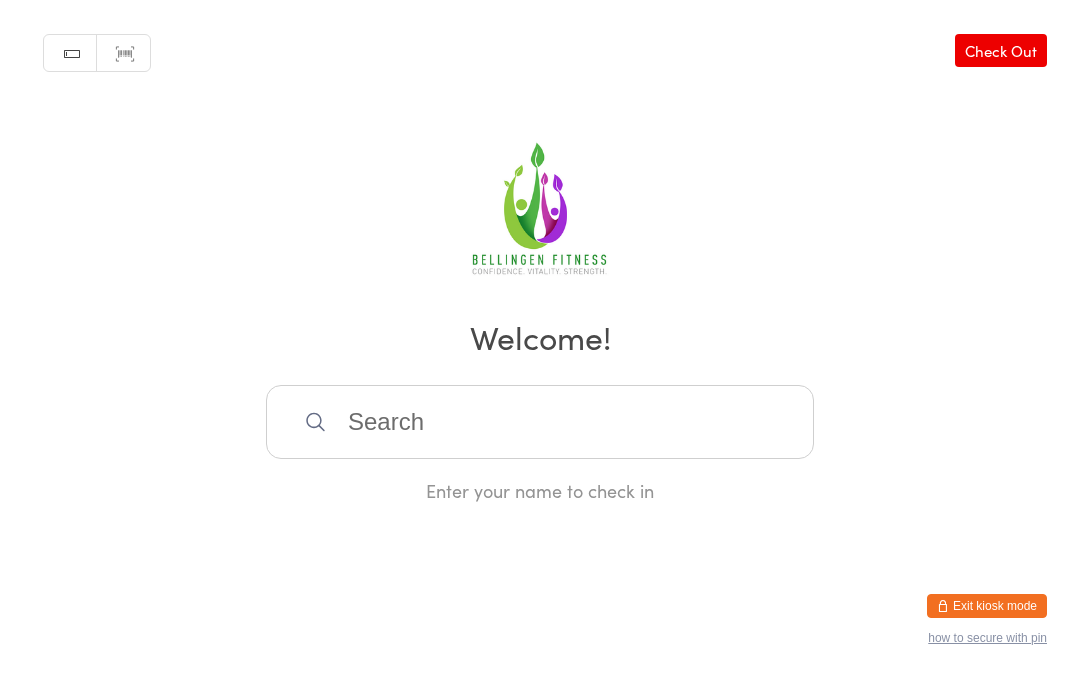 click at bounding box center (540, 211) 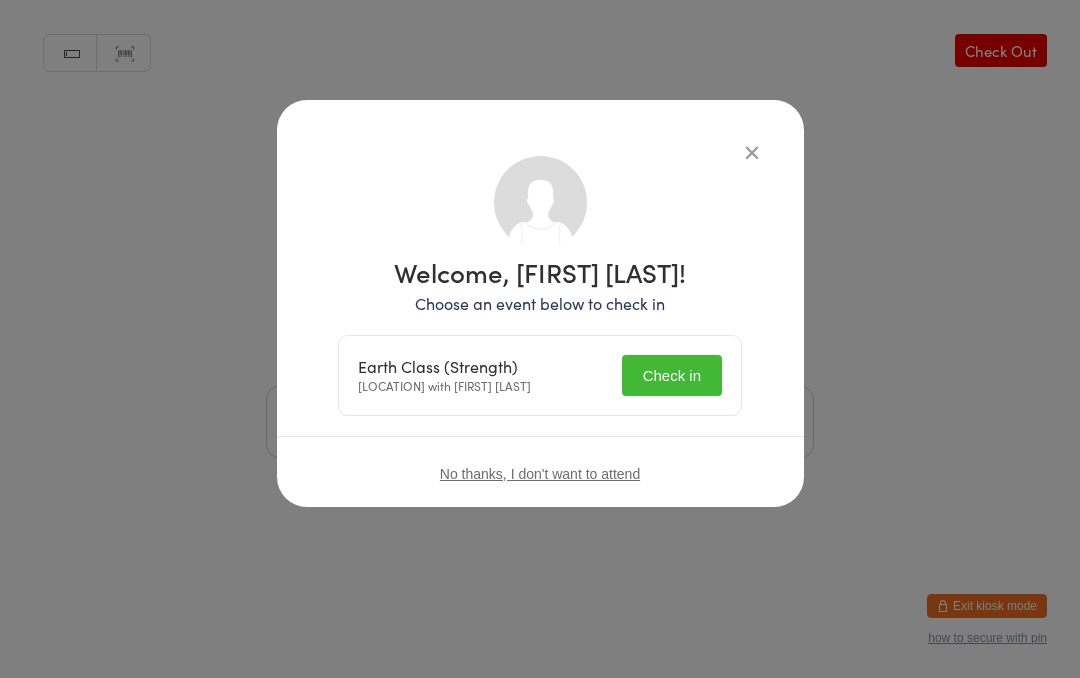 click on "Check in" at bounding box center [672, 375] 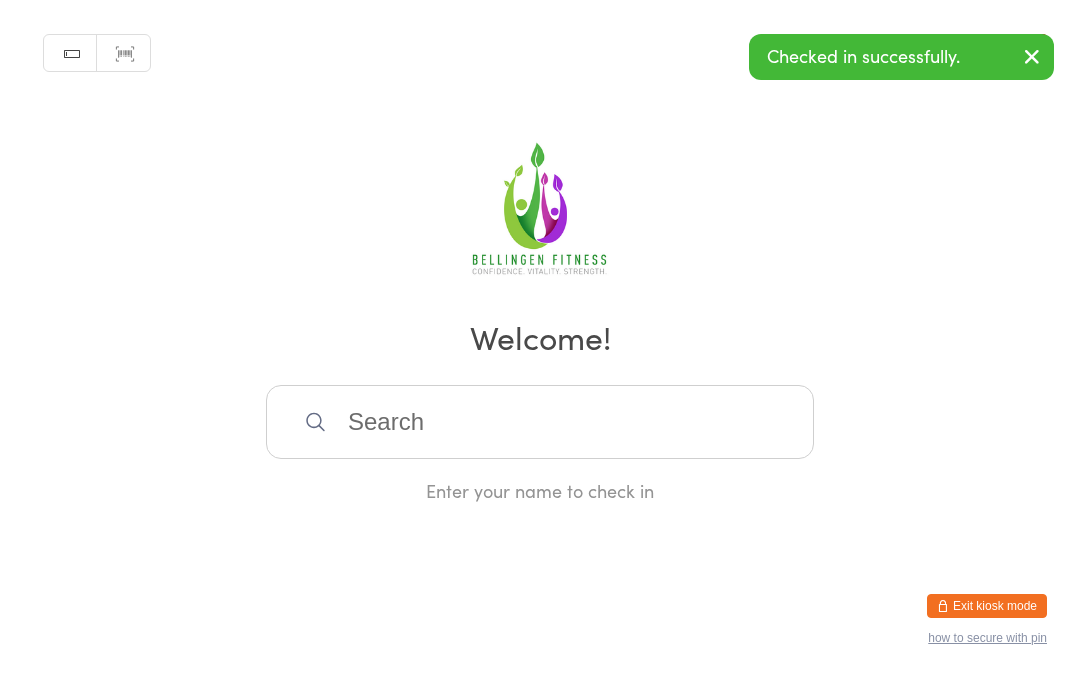 click at bounding box center (540, 422) 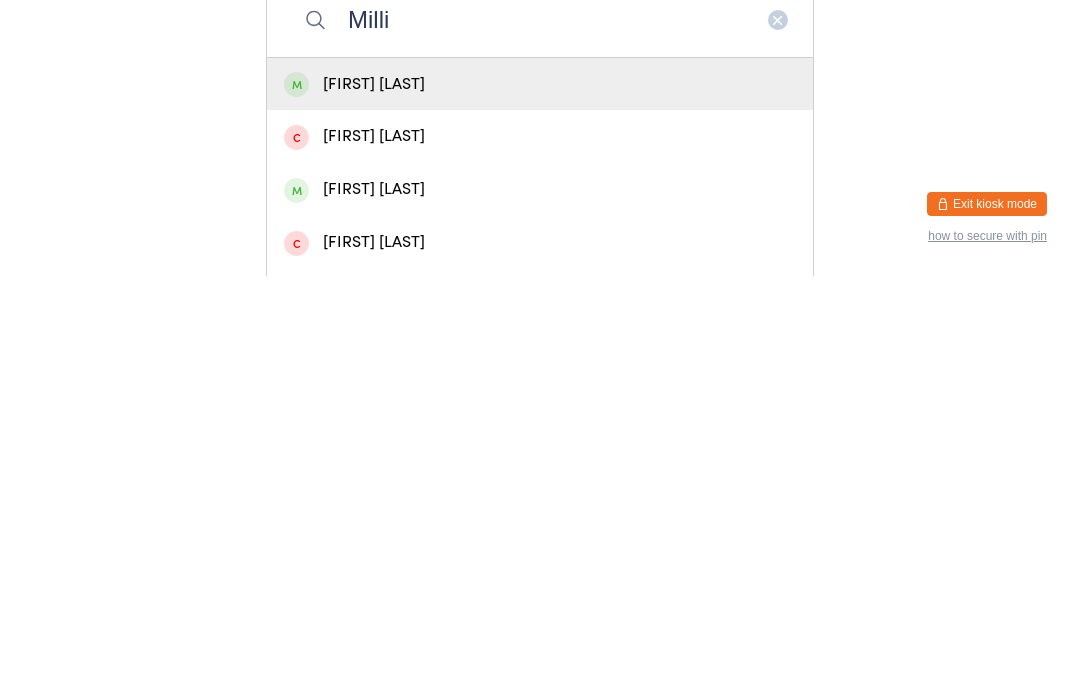 type on "Milli" 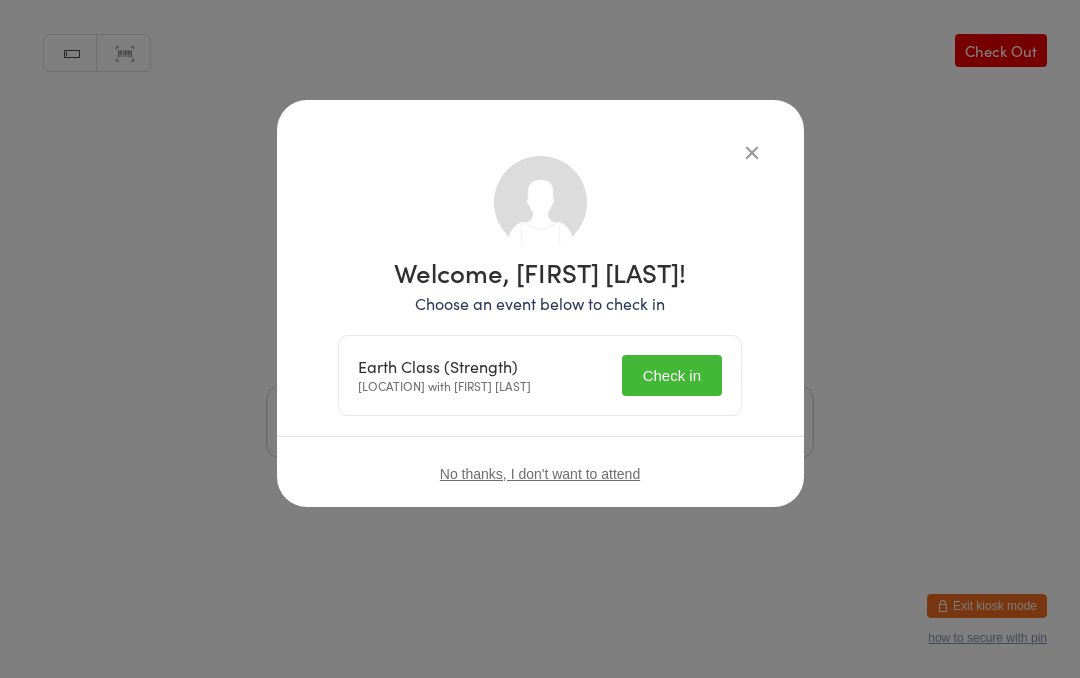 click on "Check in" at bounding box center [672, 375] 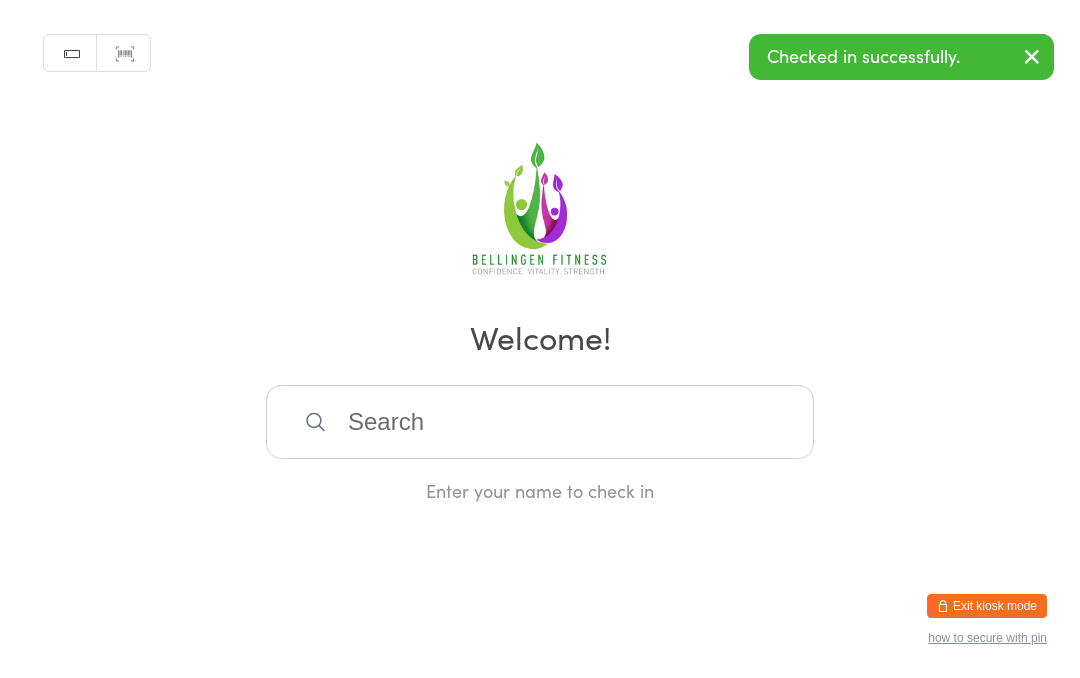 click at bounding box center (540, 422) 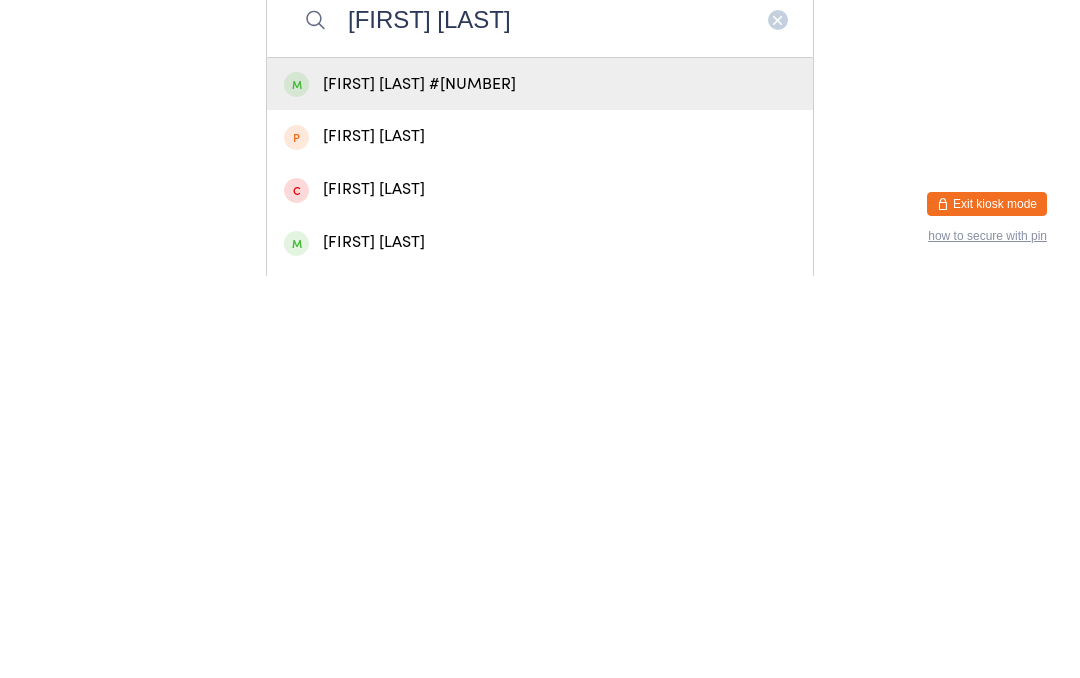 type on "[FIRST] [LAST]" 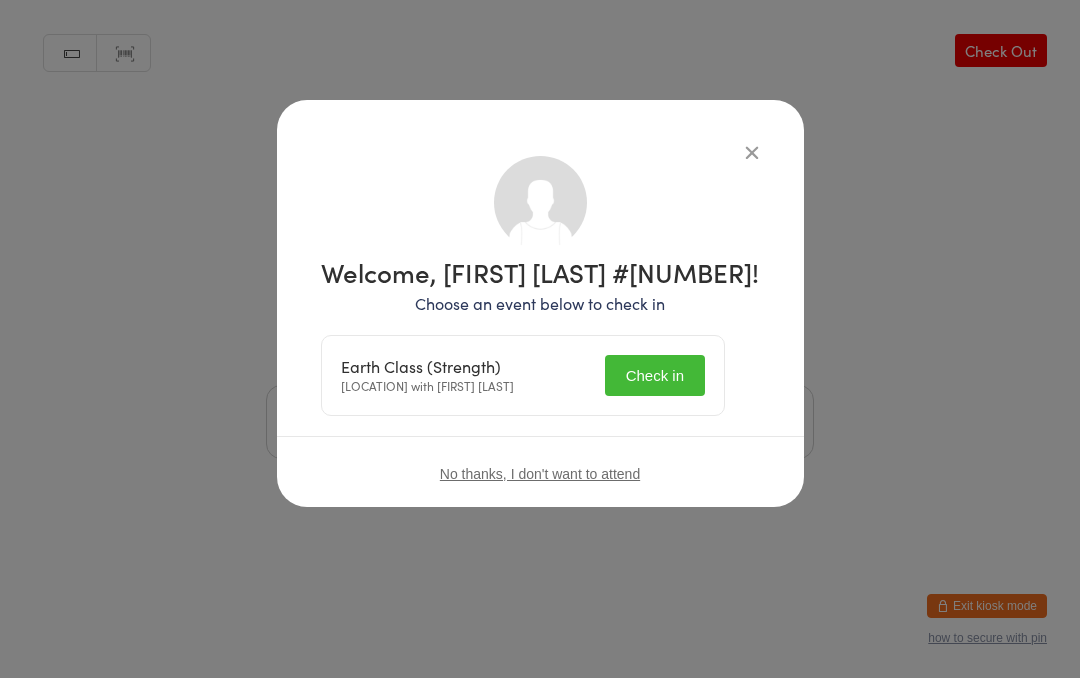 click on "Check in" at bounding box center [655, 375] 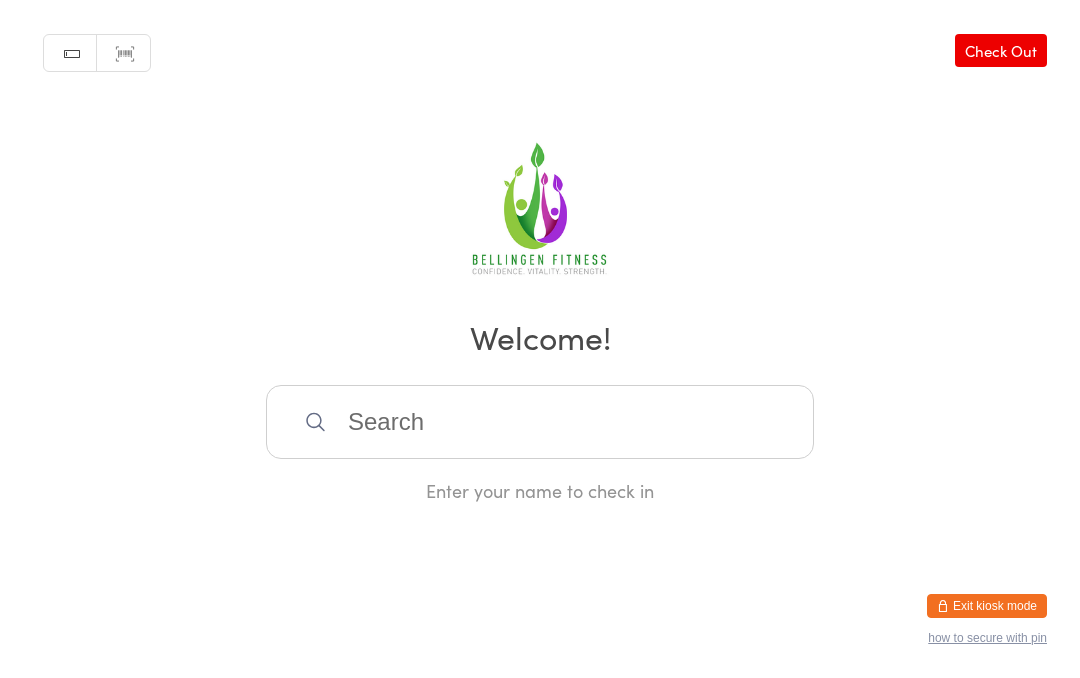 click at bounding box center [540, 422] 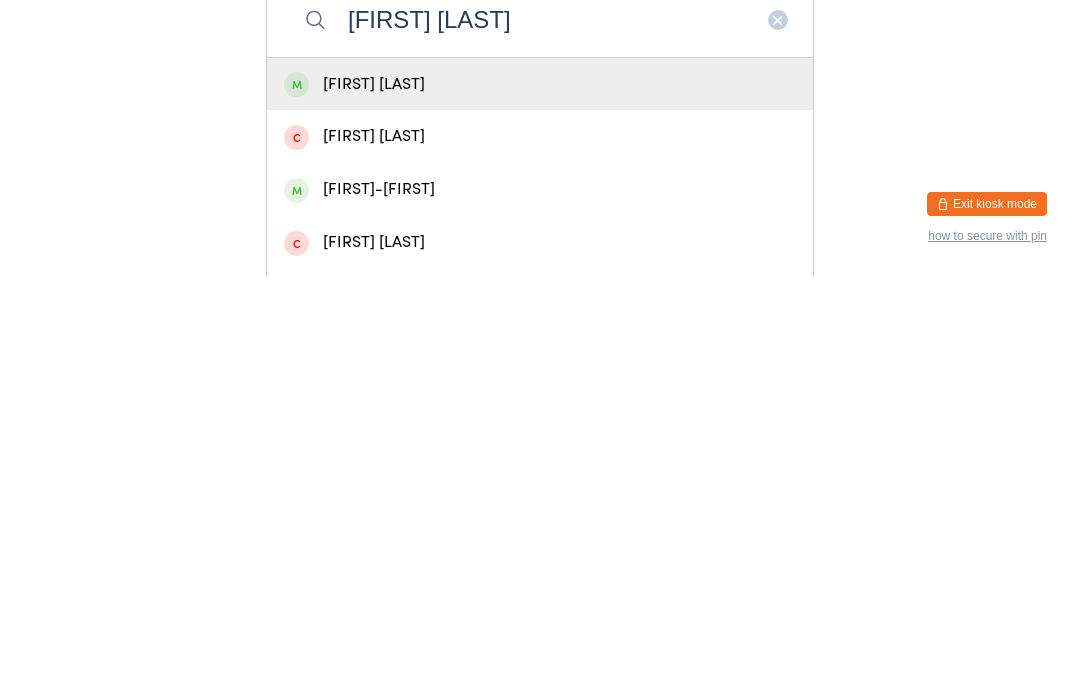 type on "[FIRST] [LAST]" 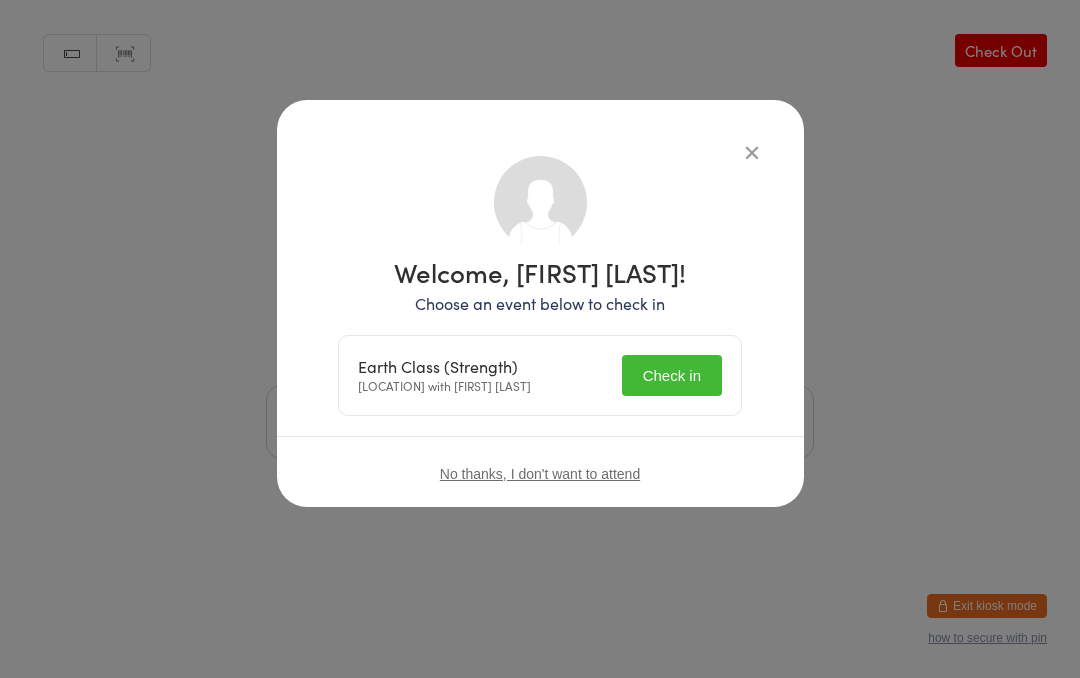 click on "Check in" at bounding box center [672, 375] 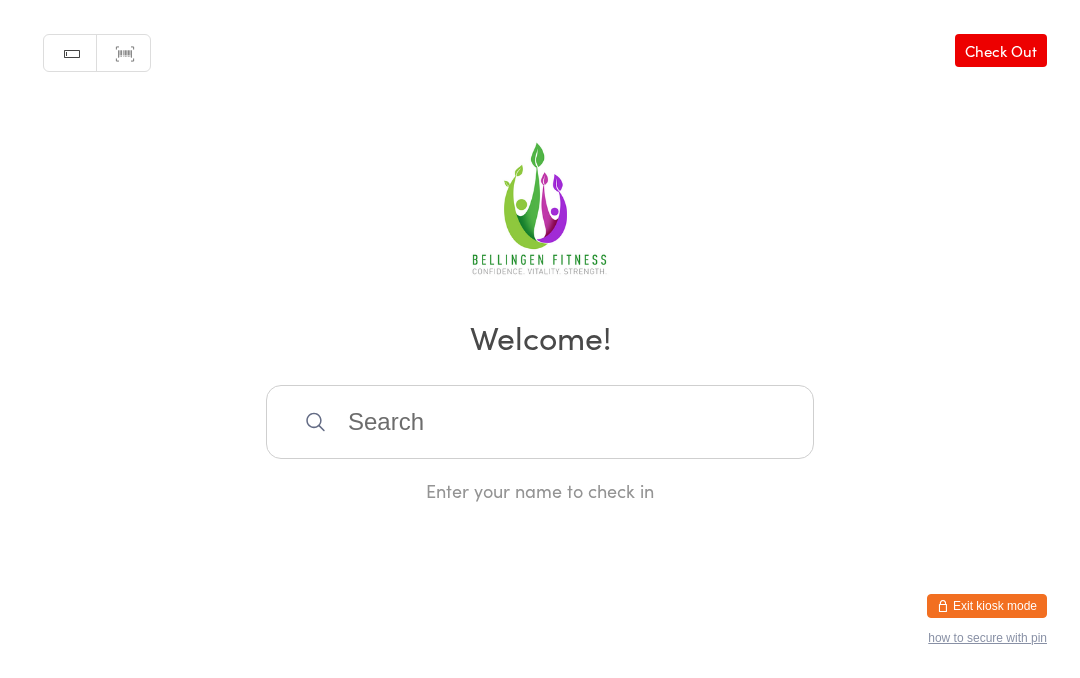 click at bounding box center [540, 422] 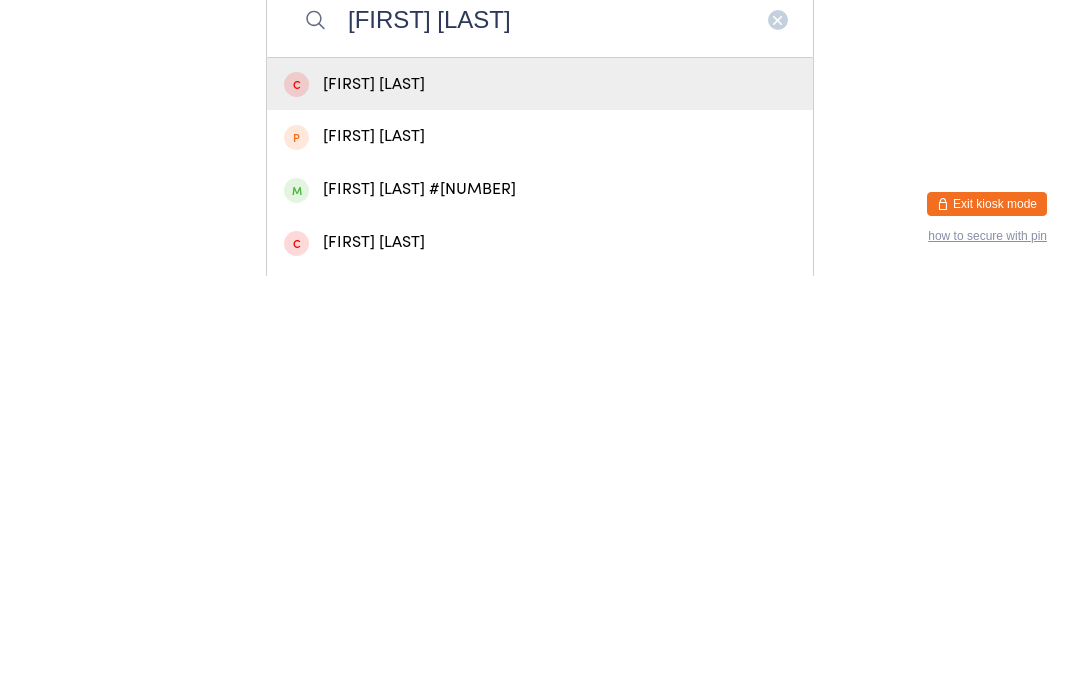 type on "[FIRST] [LAST]" 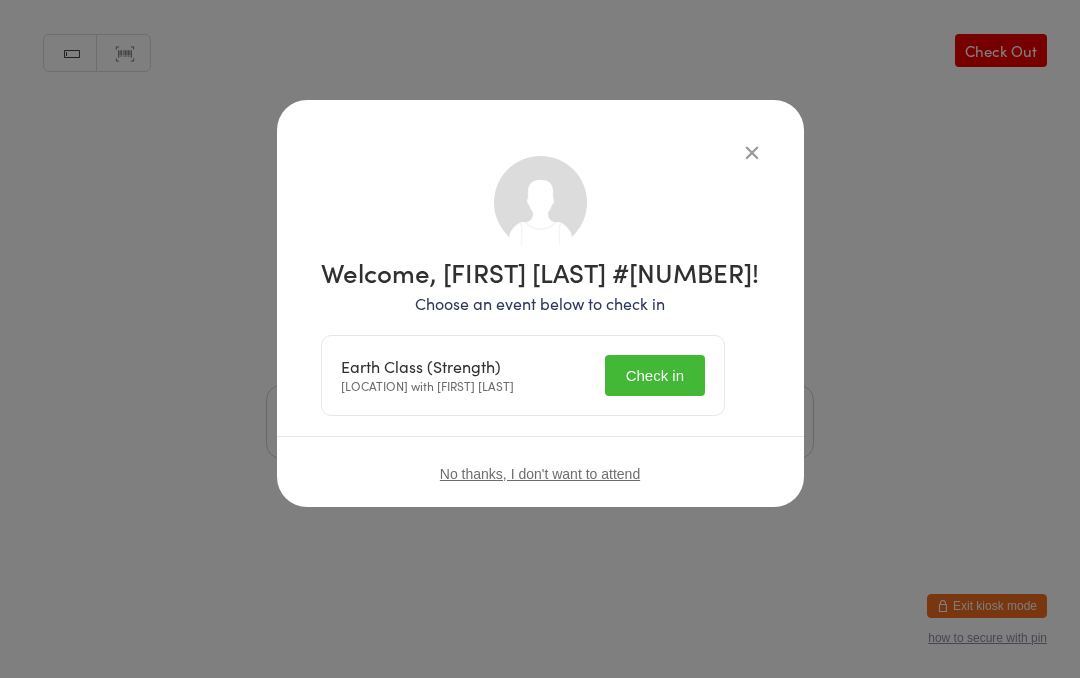 click on "Check in" at bounding box center [655, 375] 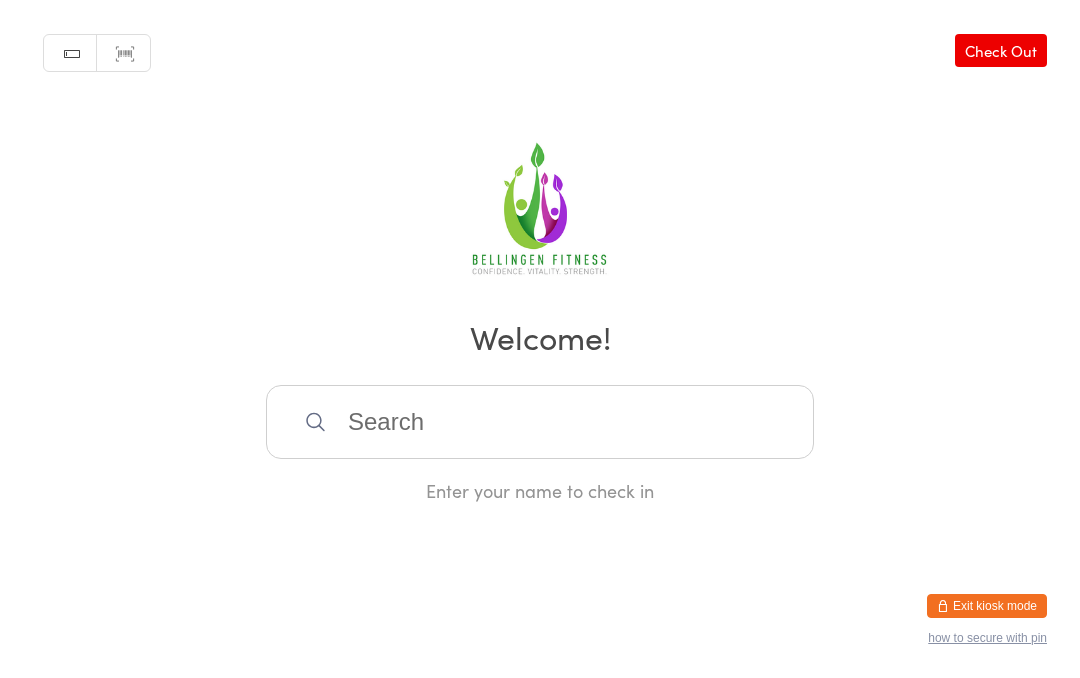 click at bounding box center (540, 422) 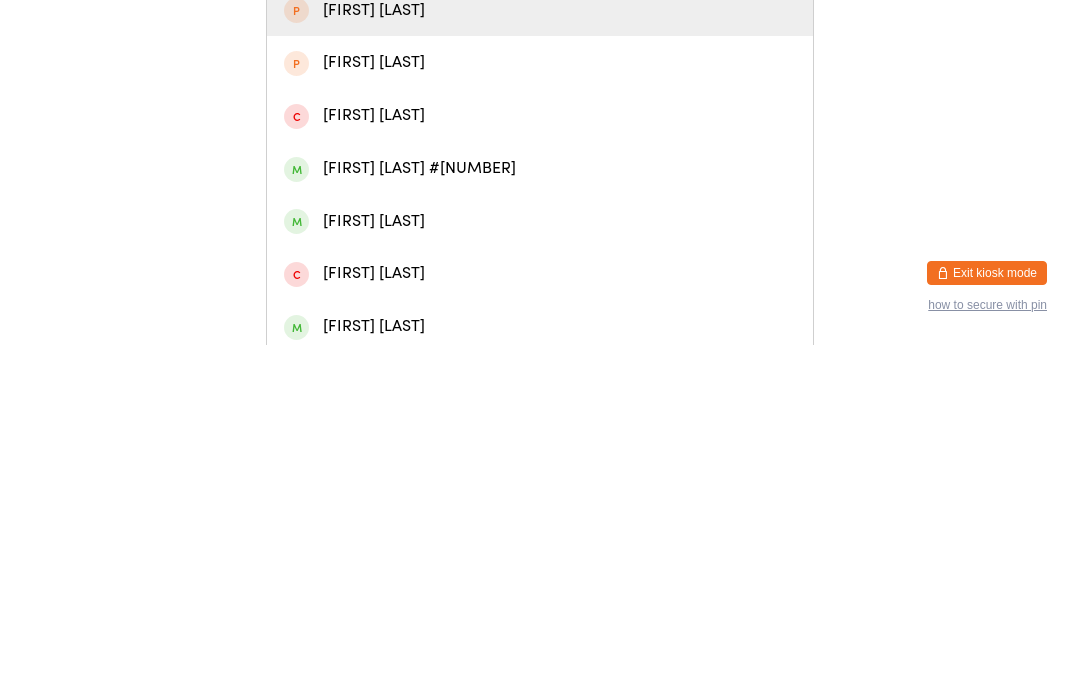 scroll, scrollTop: 154, scrollLeft: 0, axis: vertical 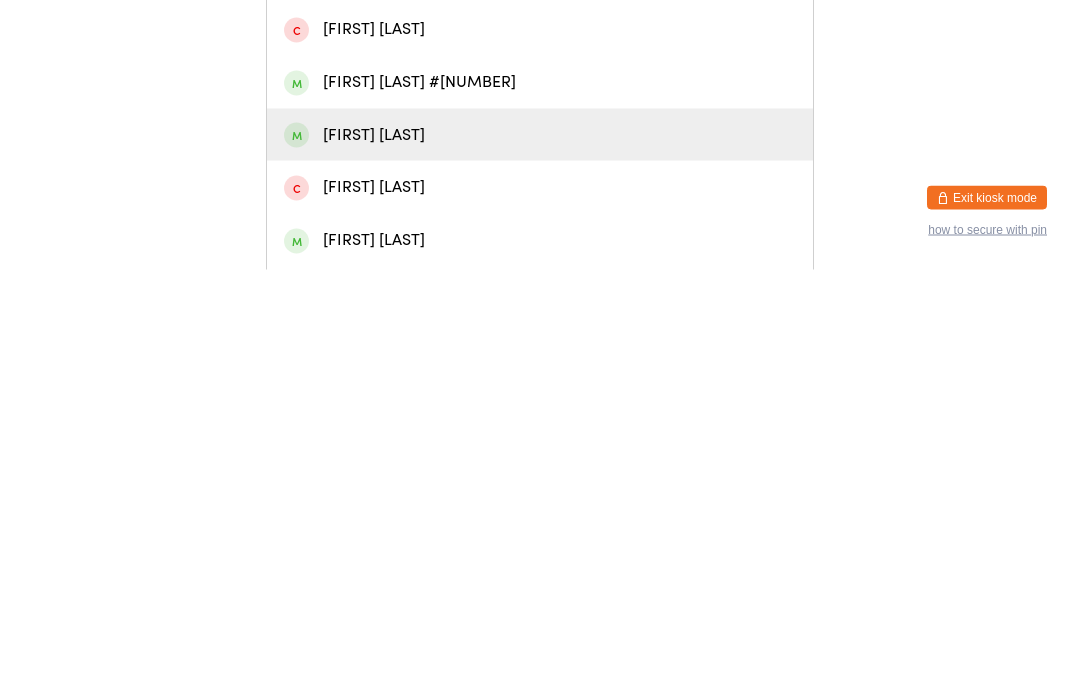 type on "[FIRST]" 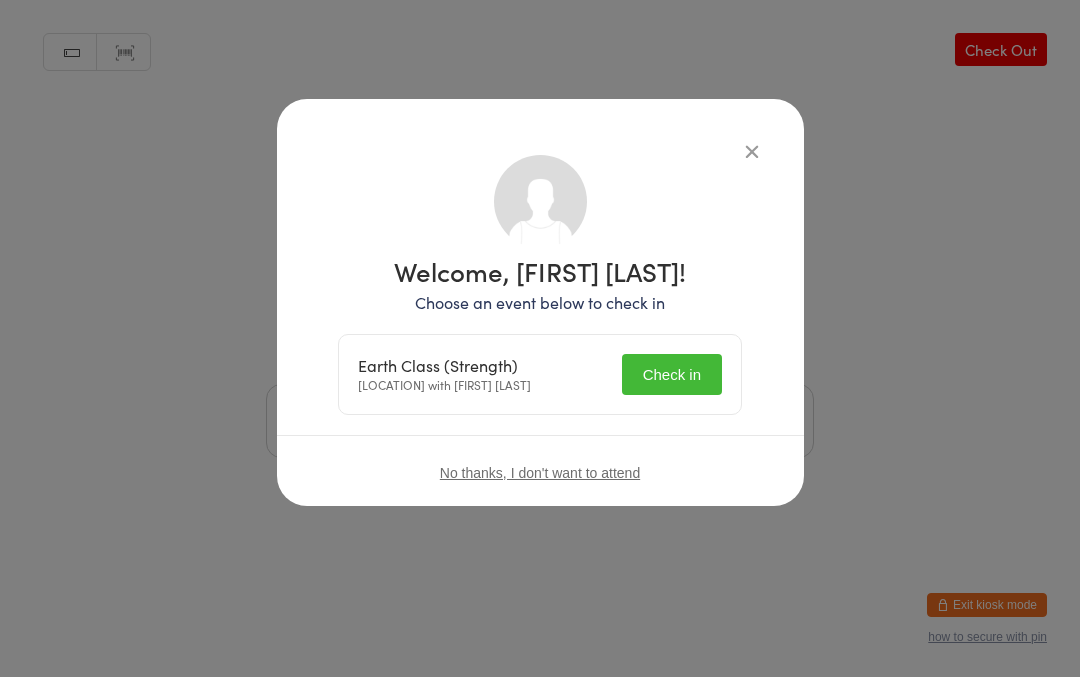 click on "Check in" at bounding box center (672, 375) 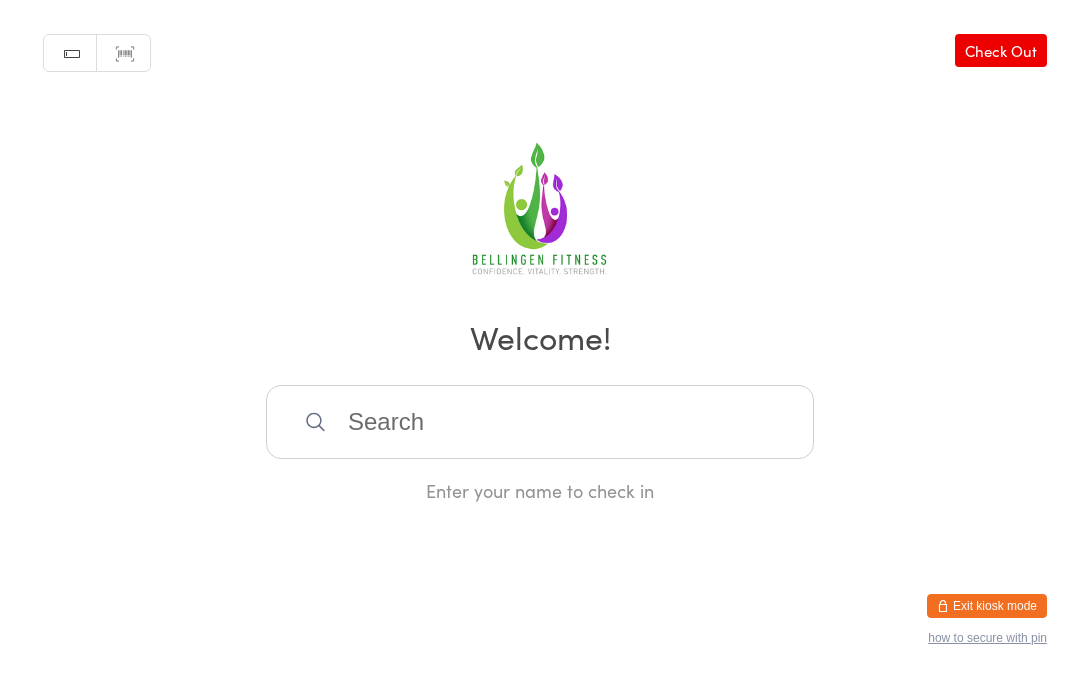 click at bounding box center (540, 422) 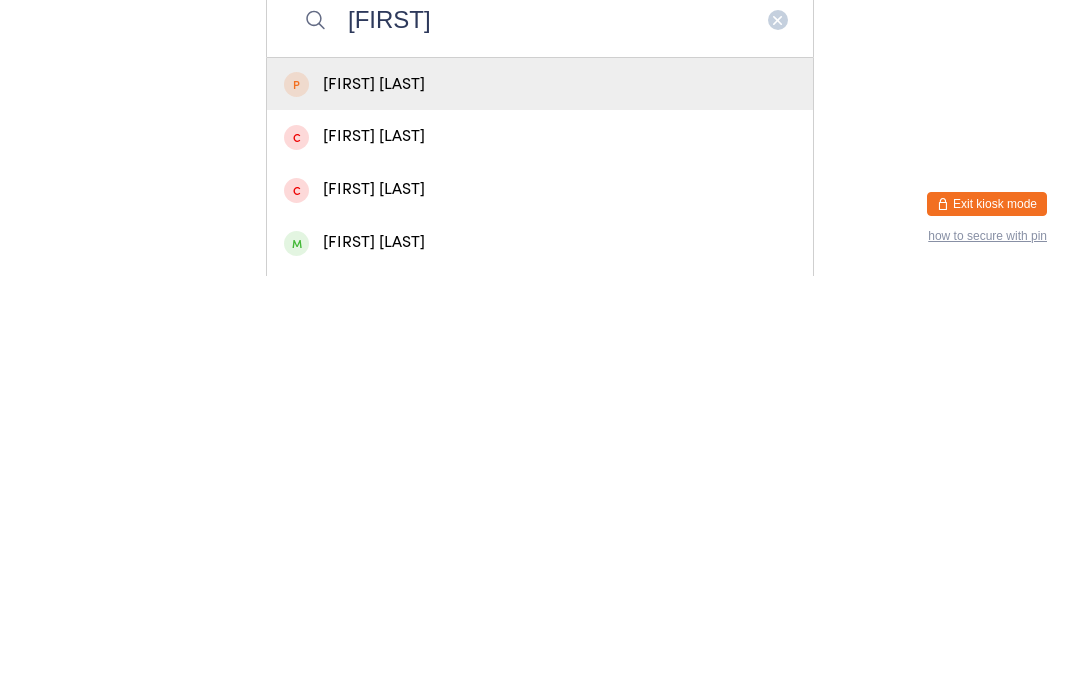 type on "[FIRST]" 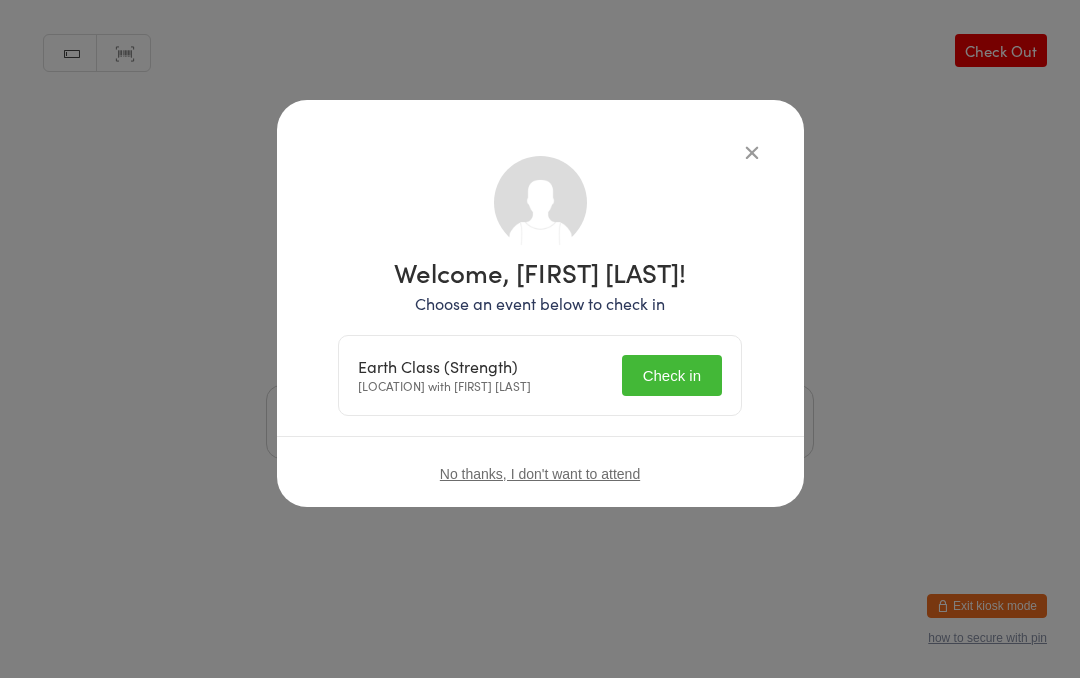 click on "Check in" at bounding box center [672, 375] 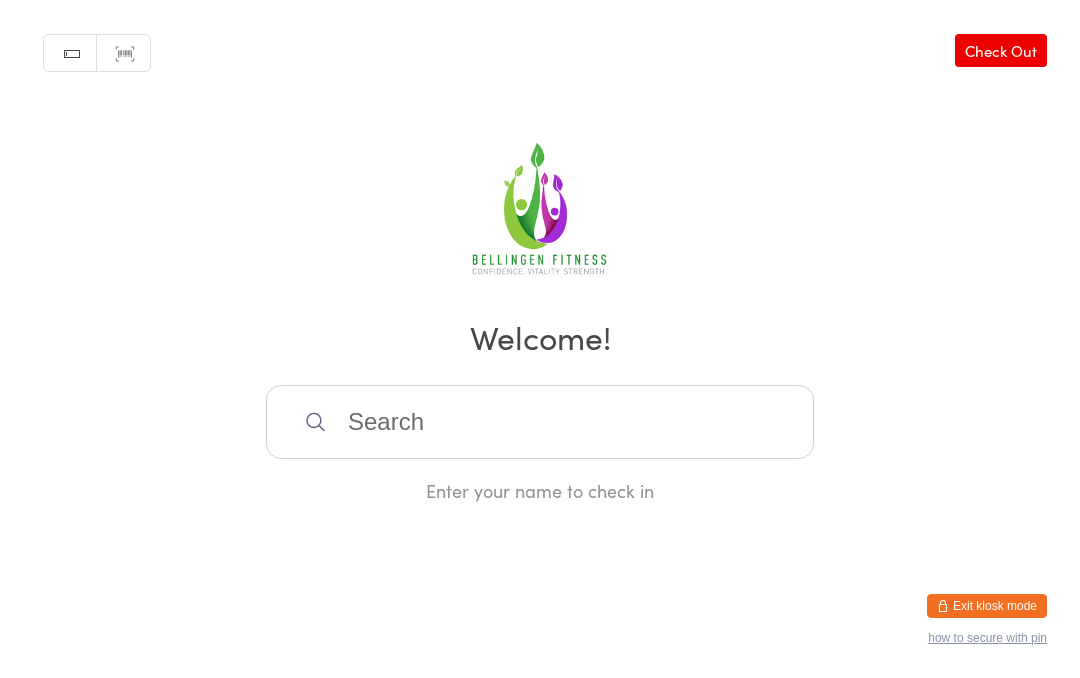 click at bounding box center [540, 422] 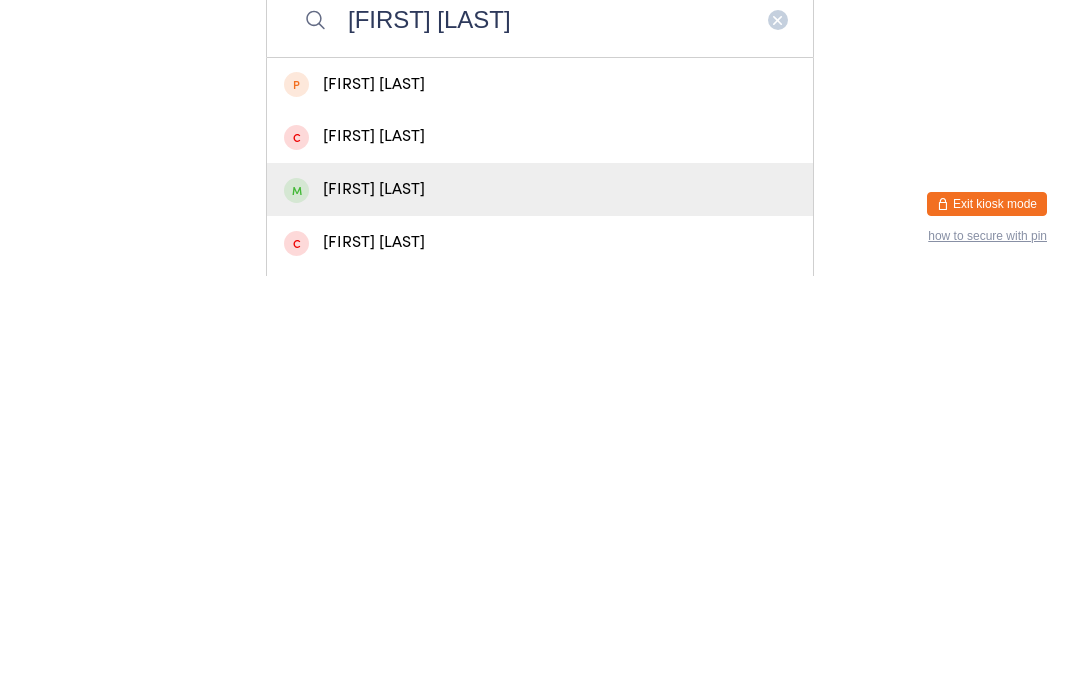 type on "[FIRST] [LAST]" 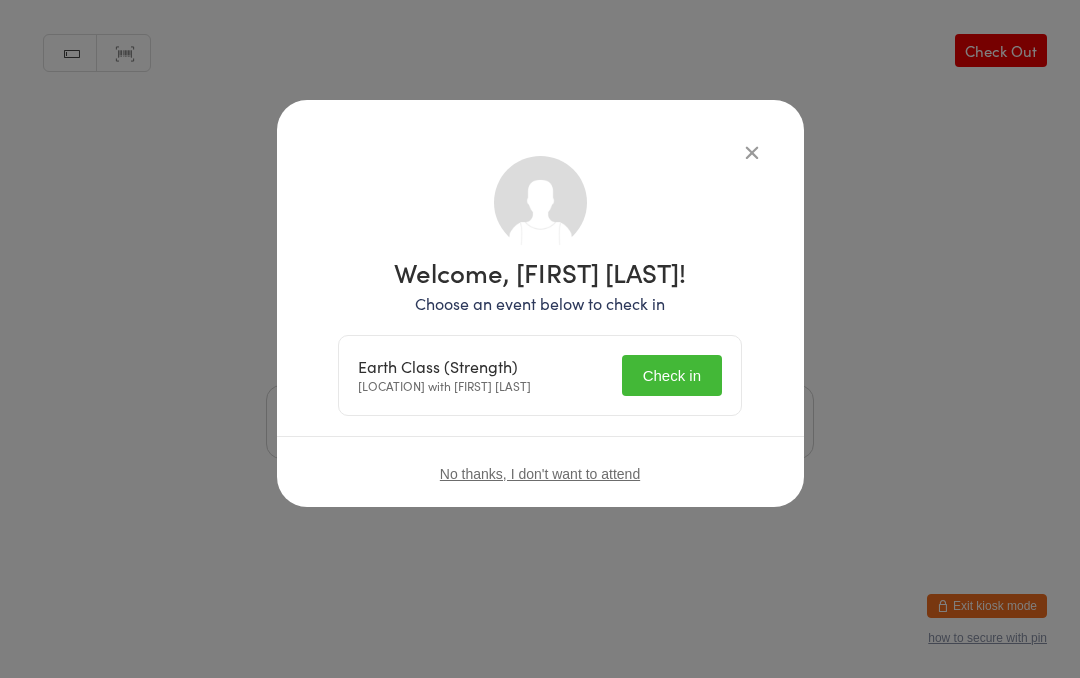 click on "Check in" at bounding box center [672, 375] 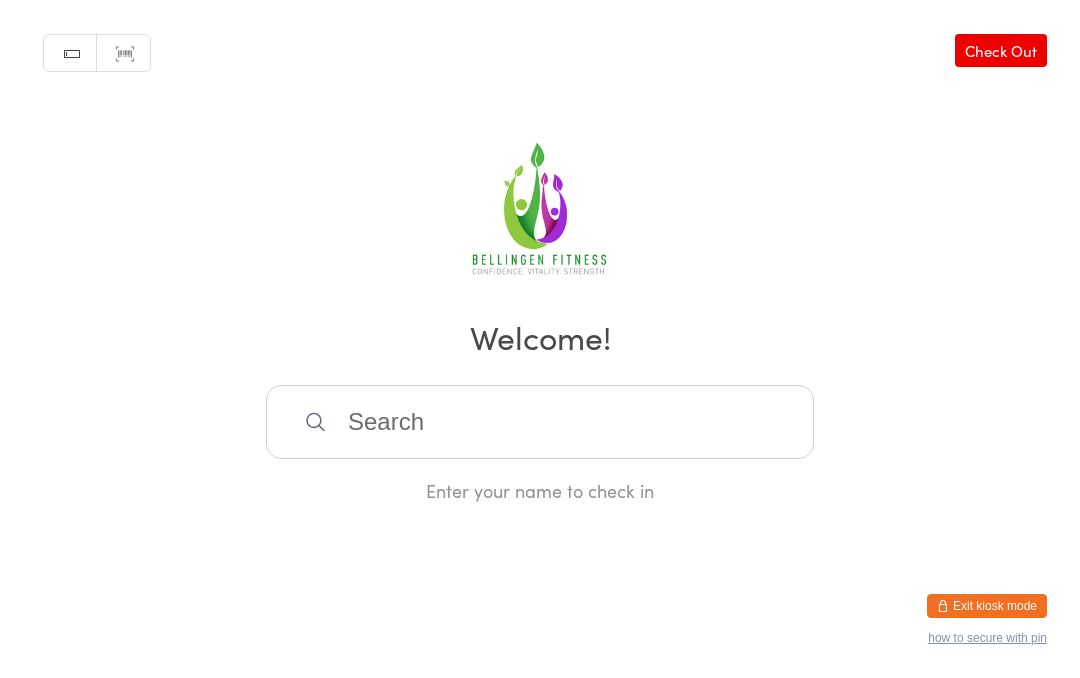 click at bounding box center [540, 422] 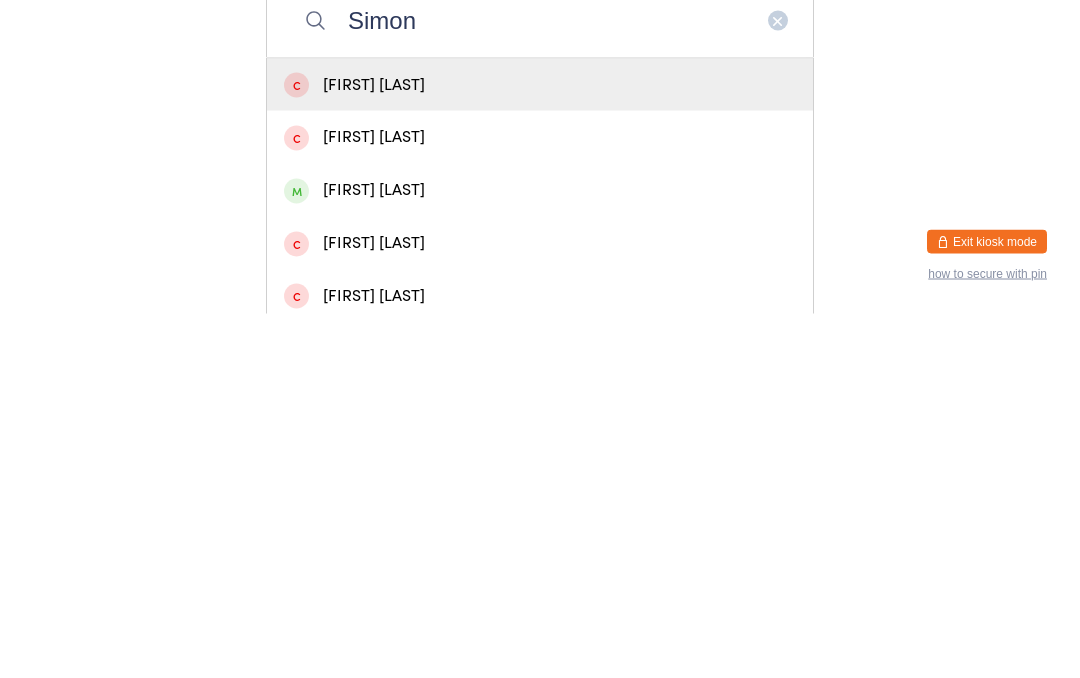 scroll, scrollTop: 38, scrollLeft: 0, axis: vertical 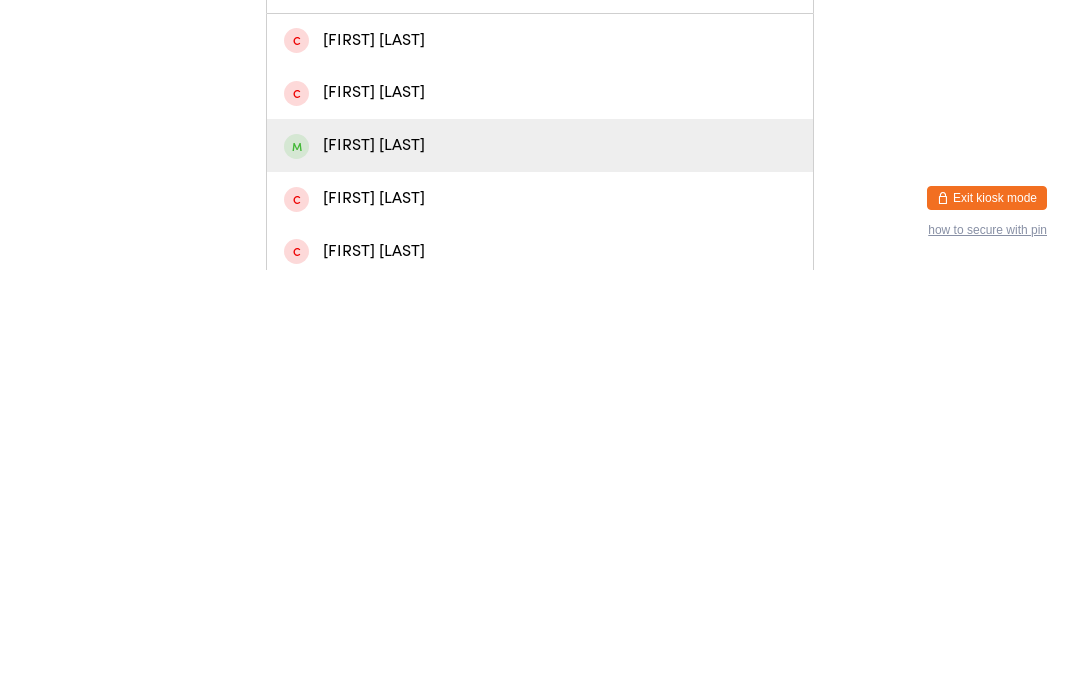 type on "Simon" 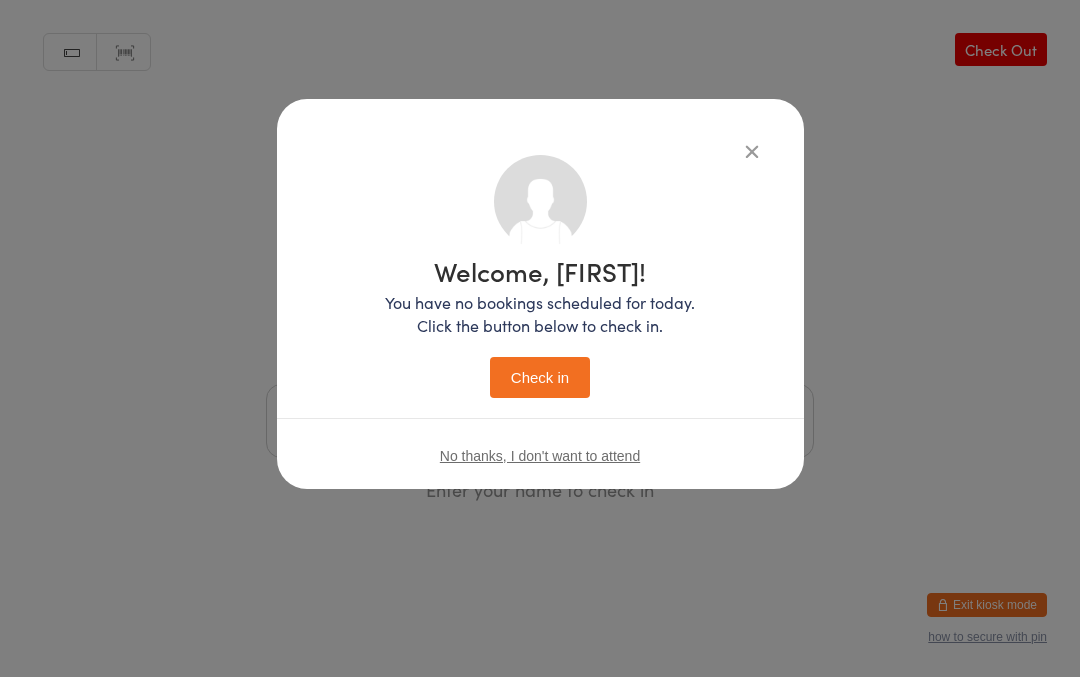 click on "Check in" at bounding box center [540, 378] 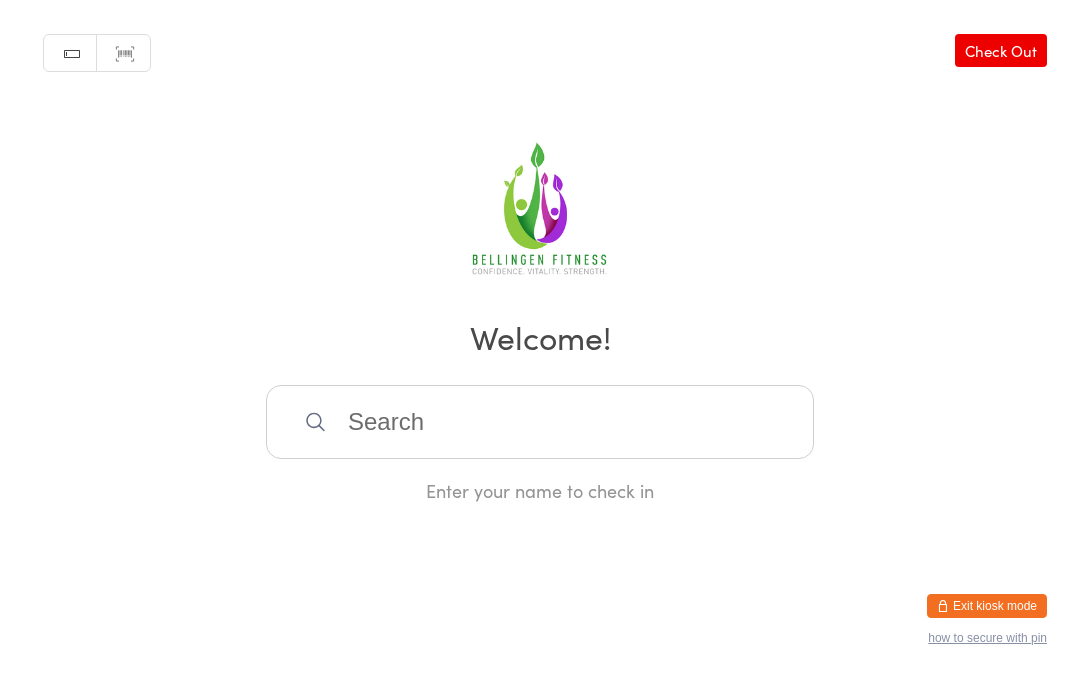 click at bounding box center [540, 422] 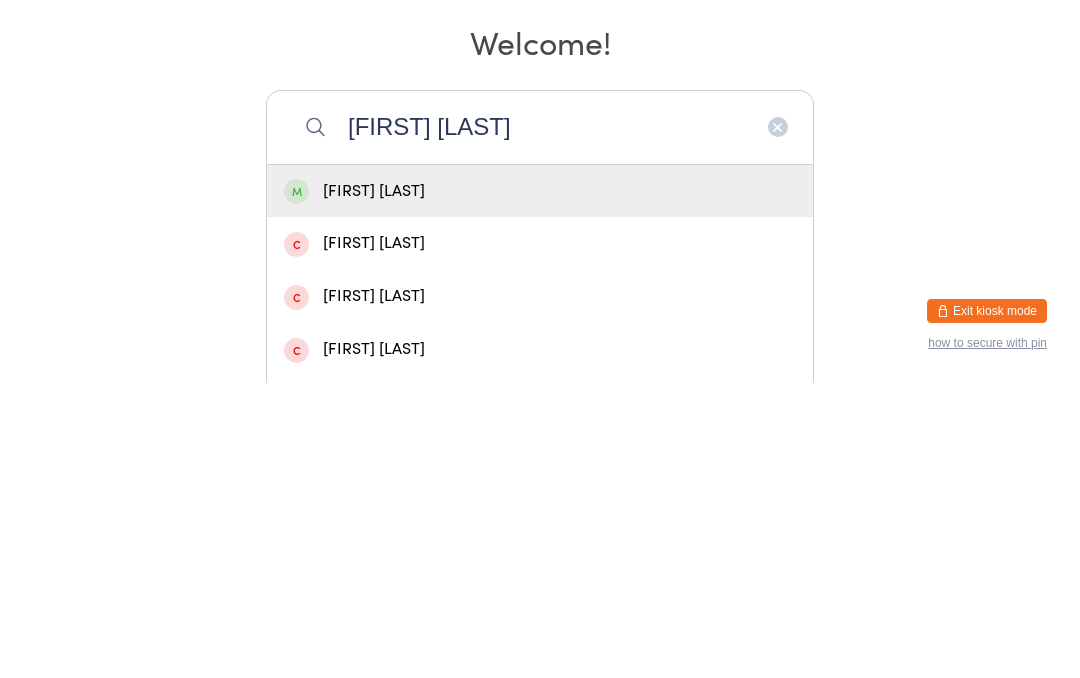 type on "[FIRST] [LAST]" 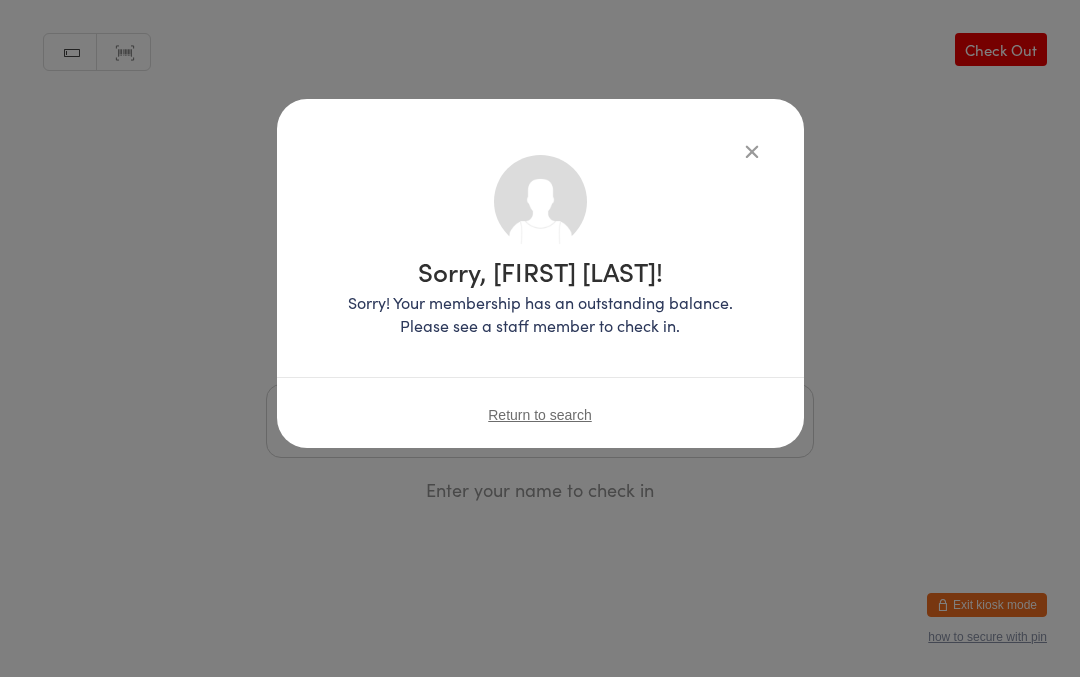 click on "Sorry, [FIRST] [LAST]! Sorry! Your membership has an outstanding balance. Please see a staff member to check in. Return to search" at bounding box center (540, 274) 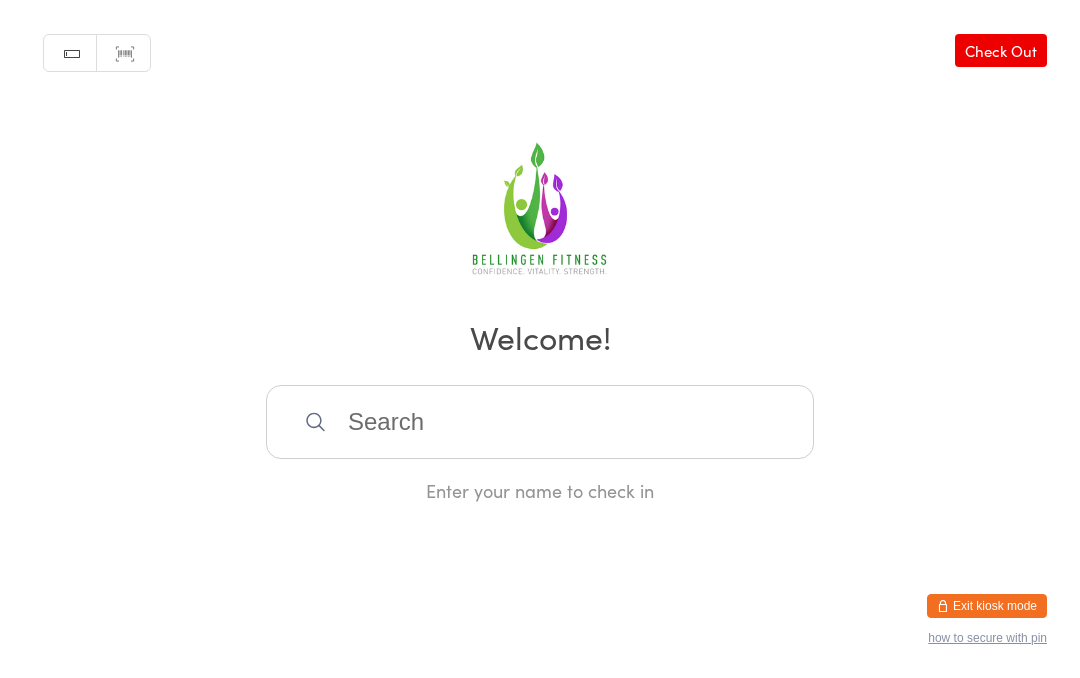 click at bounding box center [540, 422] 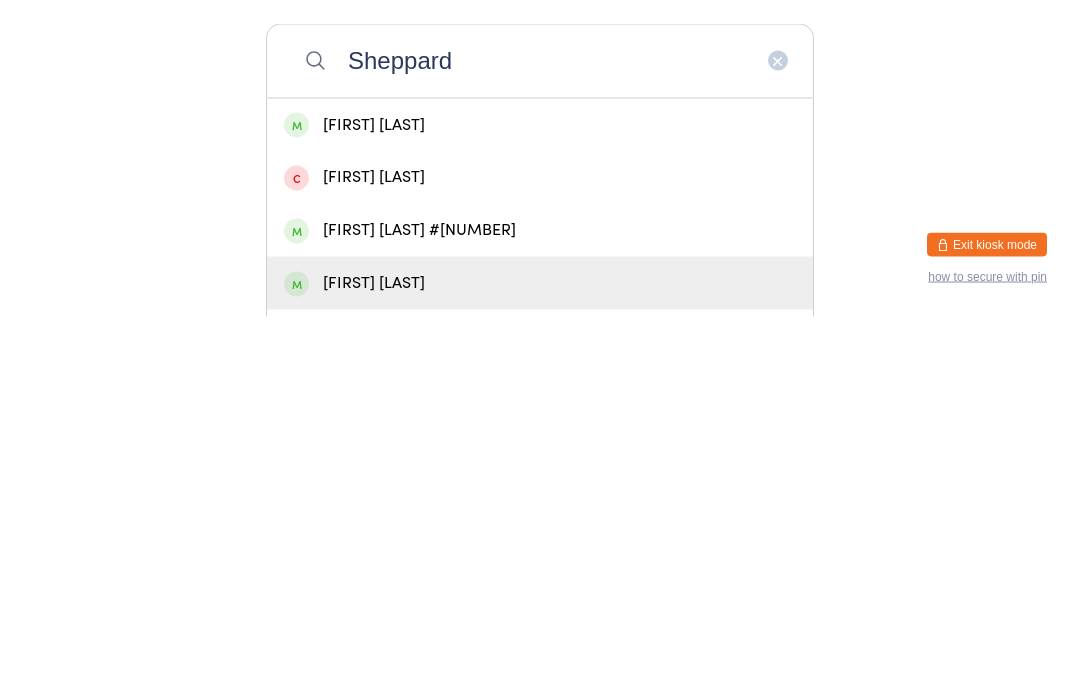 type on "Sheppard" 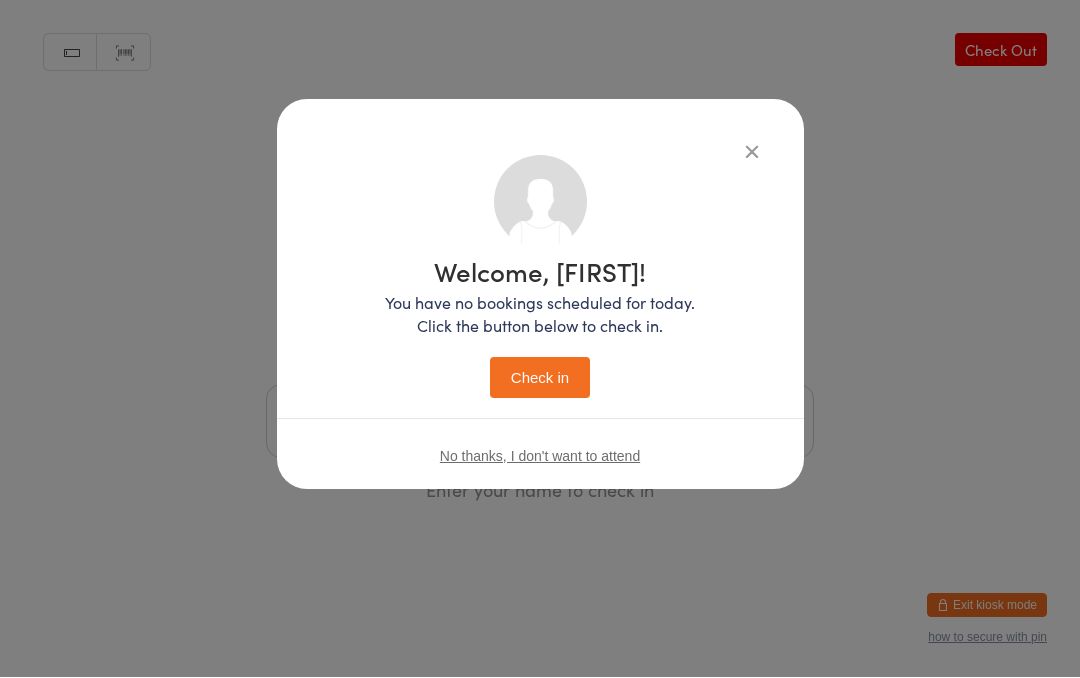click on "Check in" at bounding box center (540, 378) 